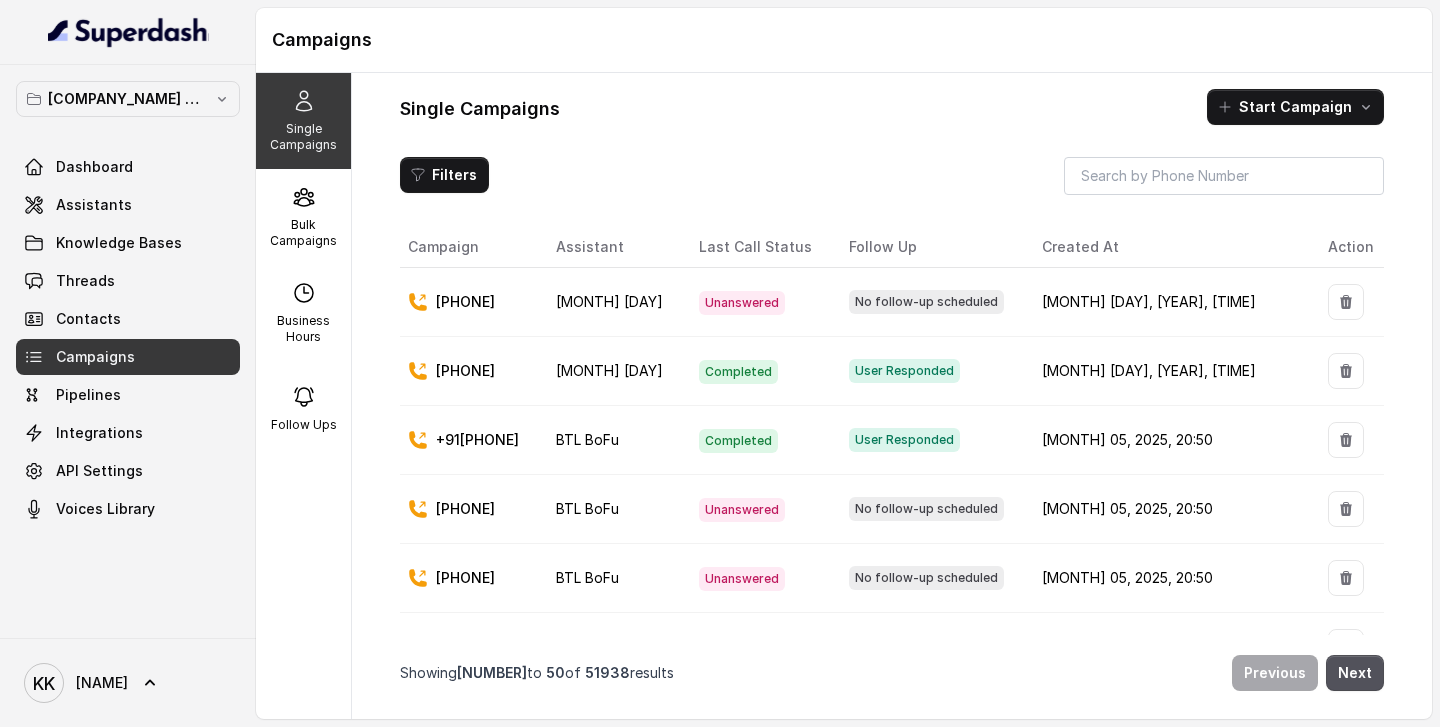 scroll, scrollTop: 0, scrollLeft: 0, axis: both 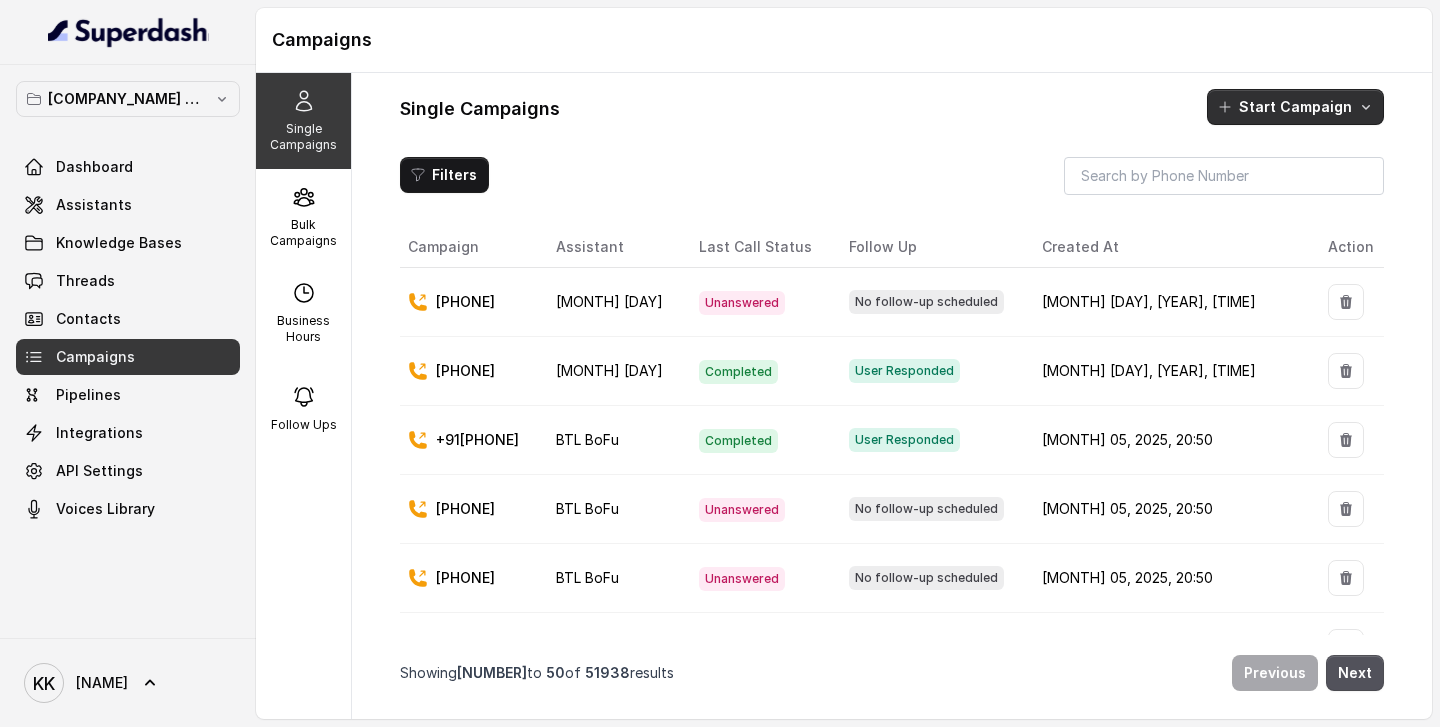 click on "Start Campaign" at bounding box center (1295, 107) 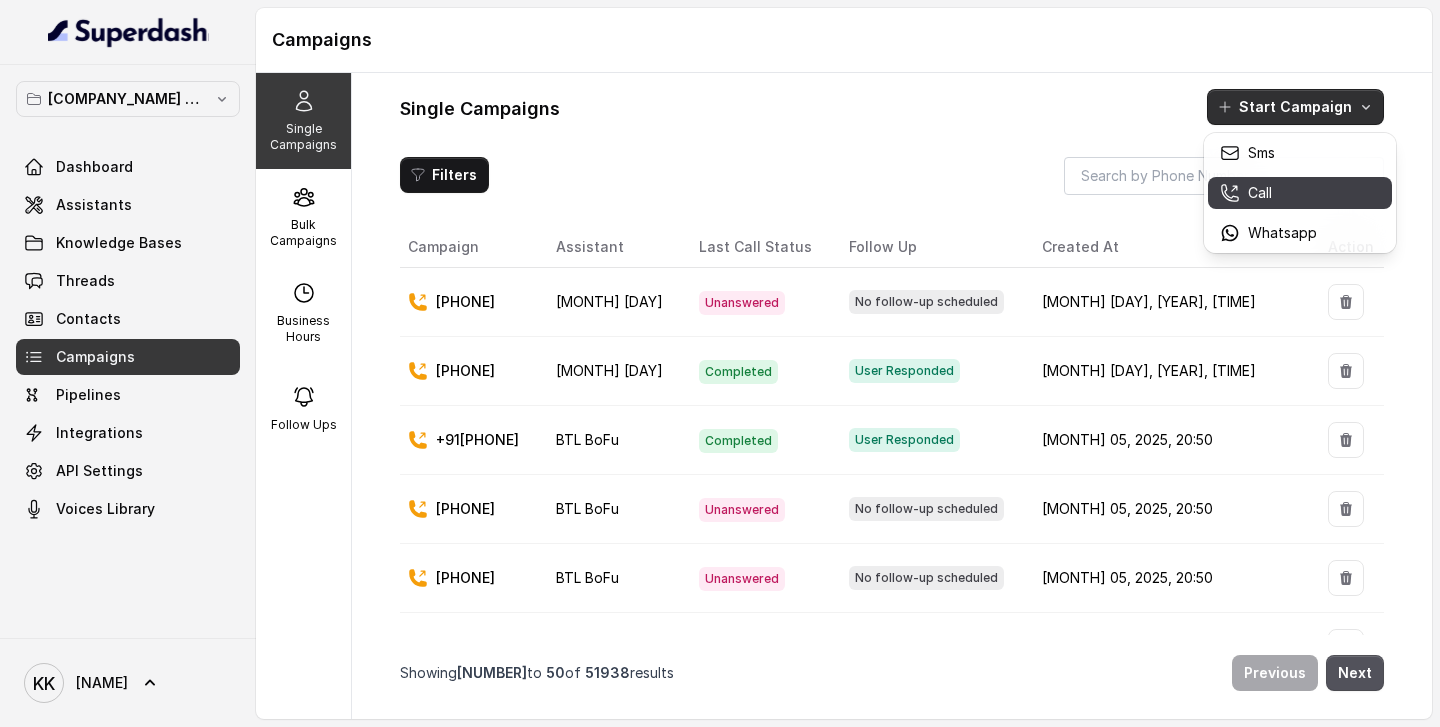 click on "Call" at bounding box center (1260, 193) 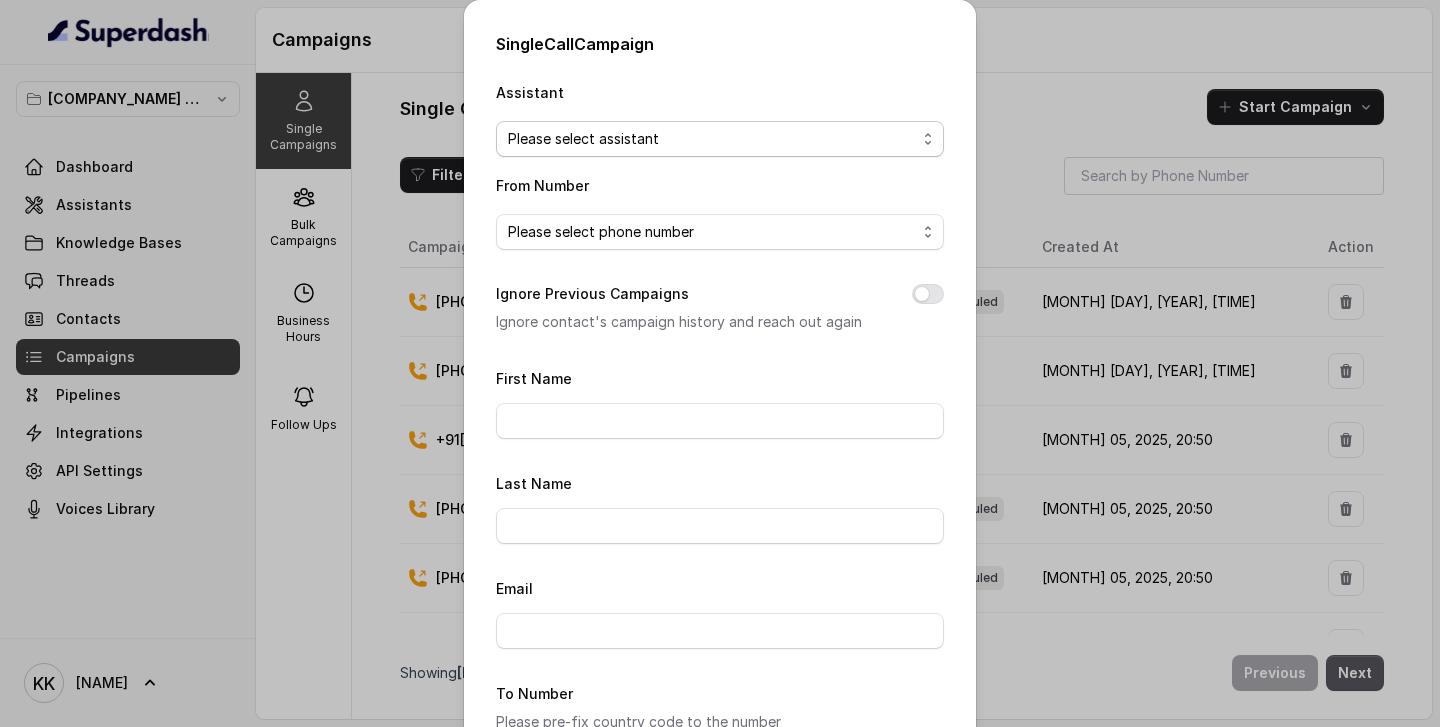 click on "Please select assistant" at bounding box center (712, 139) 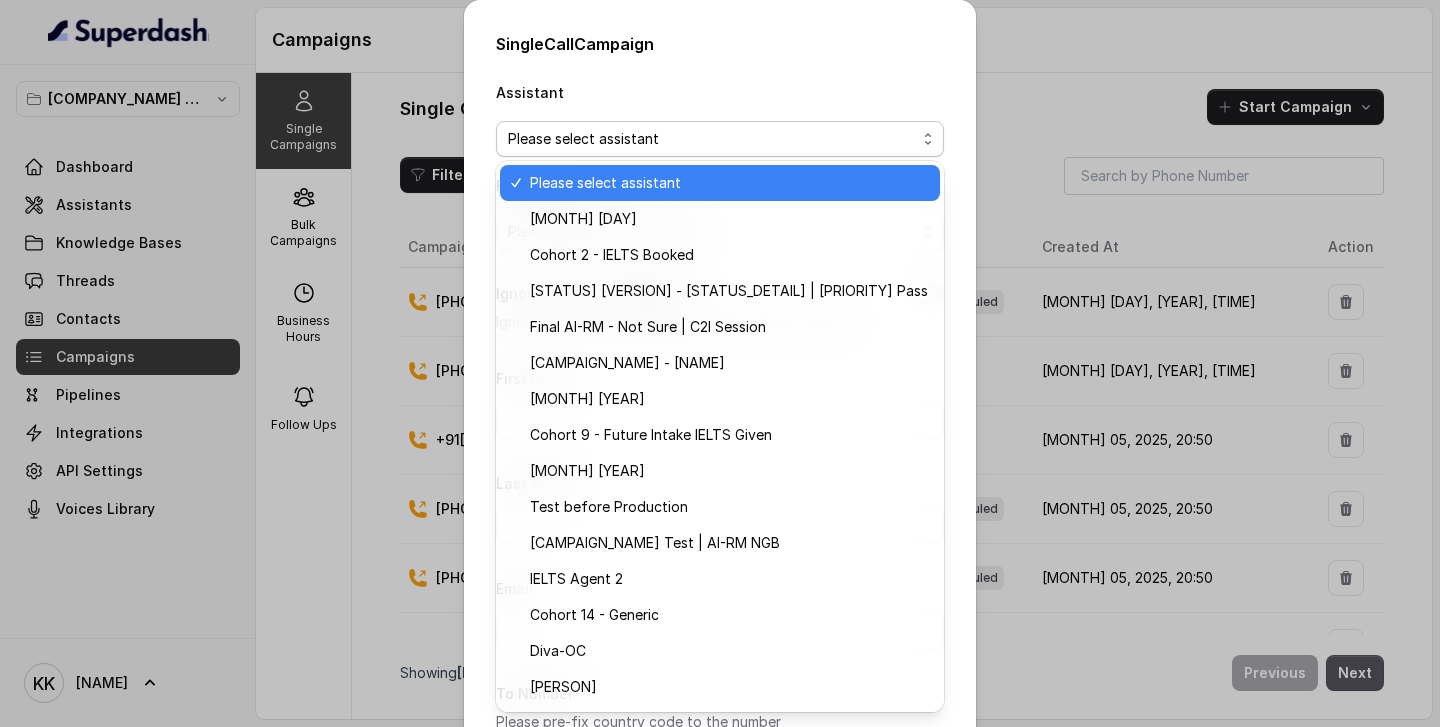 click on "Please select assistant" at bounding box center (729, 183) 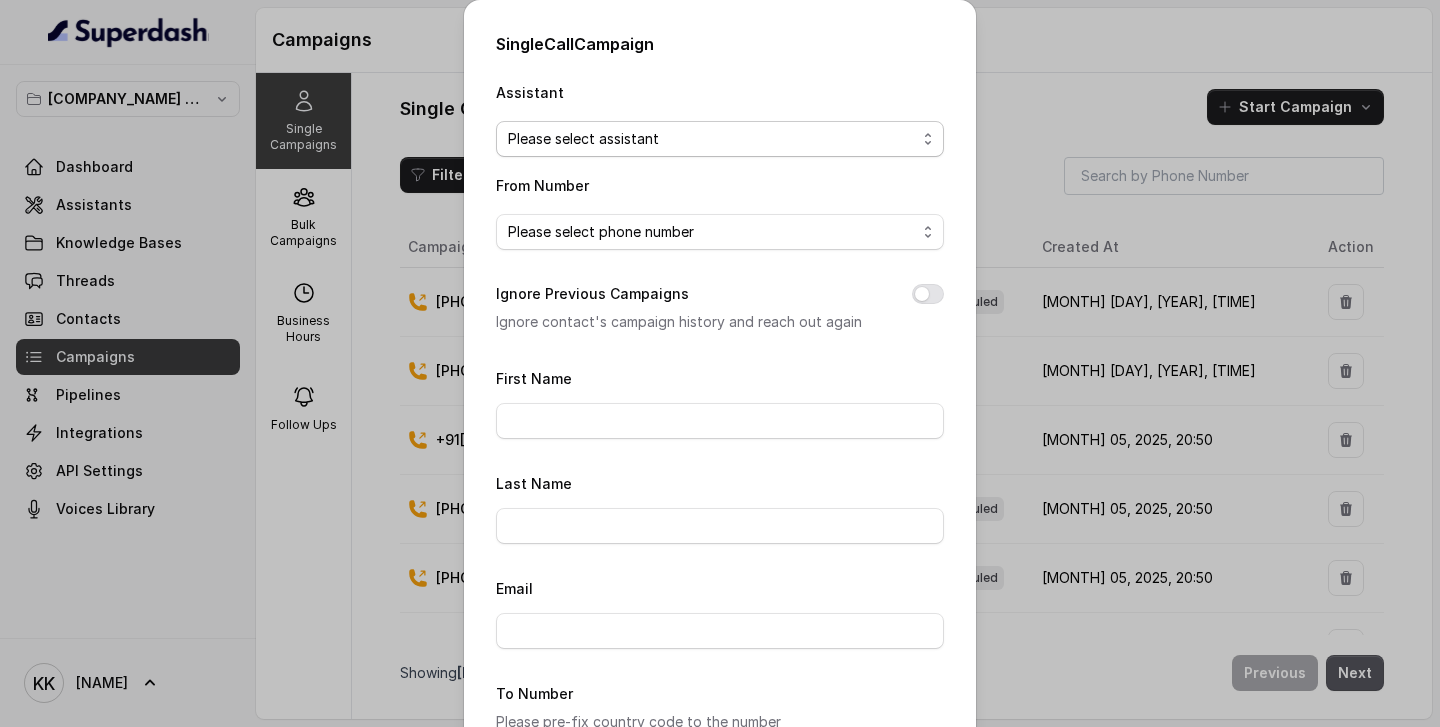 click on "Please select assistant" at bounding box center (712, 139) 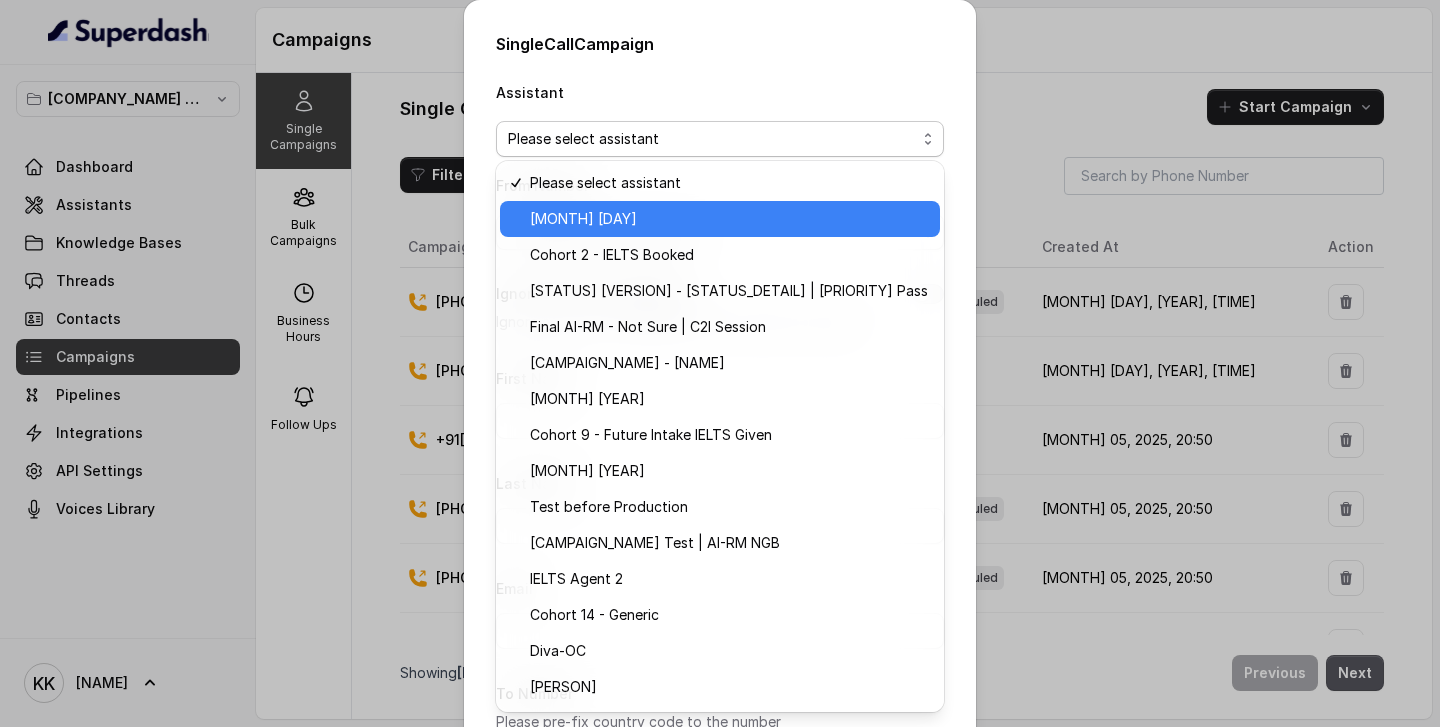 click on "[MONTH] [DAY]" at bounding box center (583, 219) 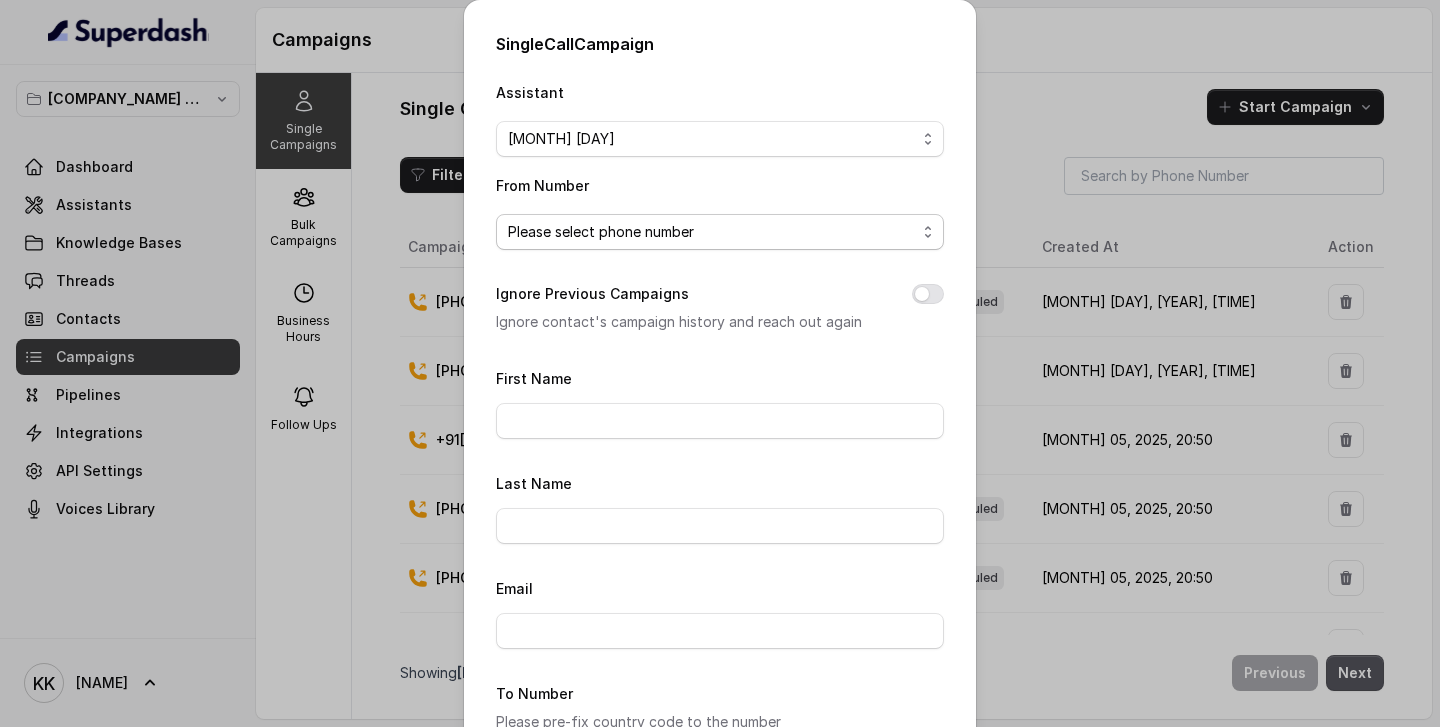 click on "Please select phone number" at bounding box center [601, 232] 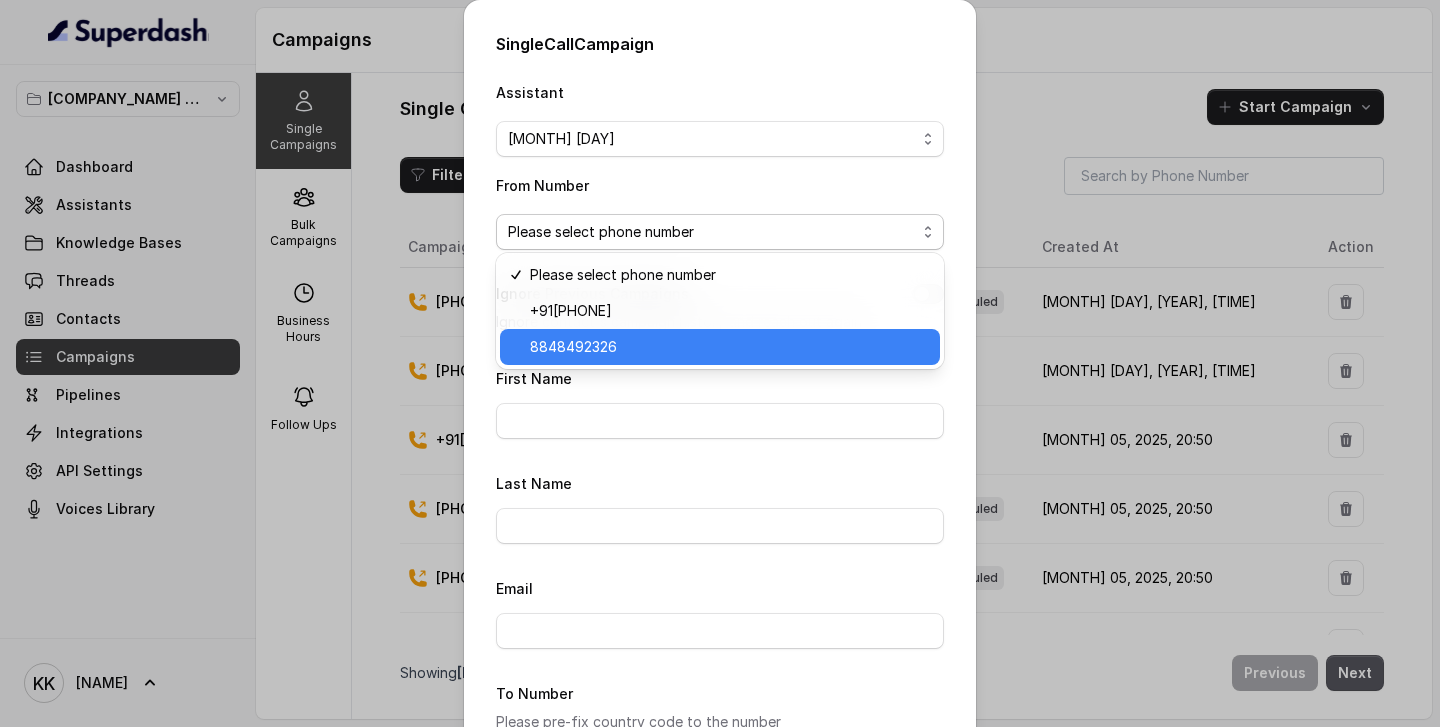 click on "8848492326" at bounding box center (573, 347) 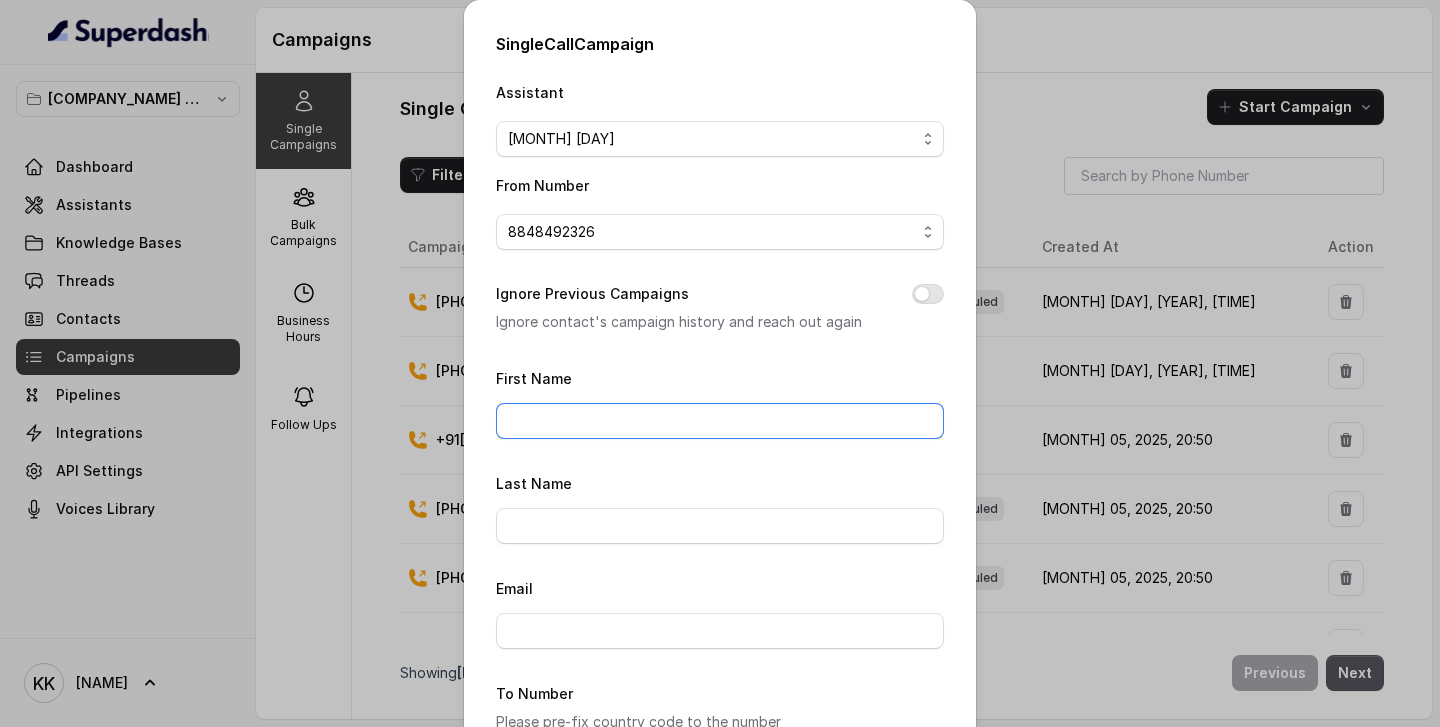 click on "First Name" at bounding box center [720, 421] 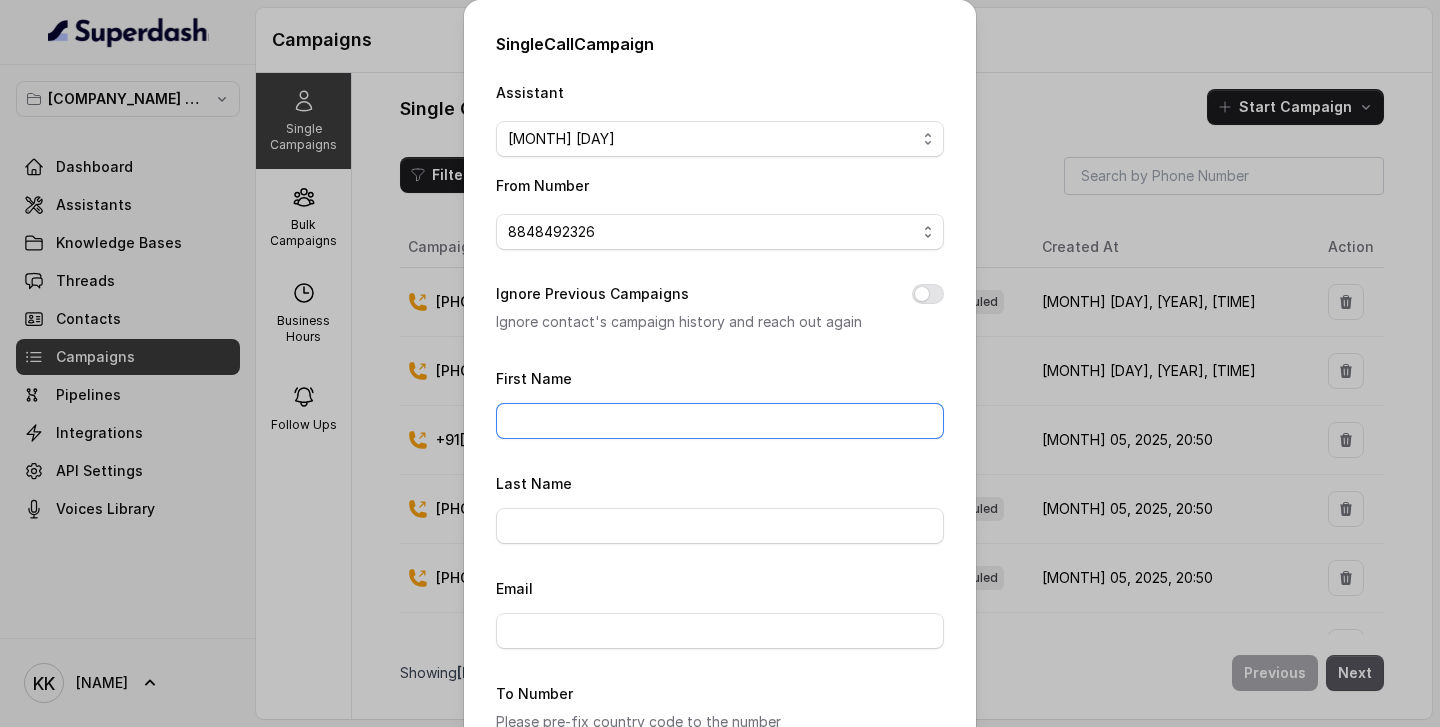 type on "[NAME]" 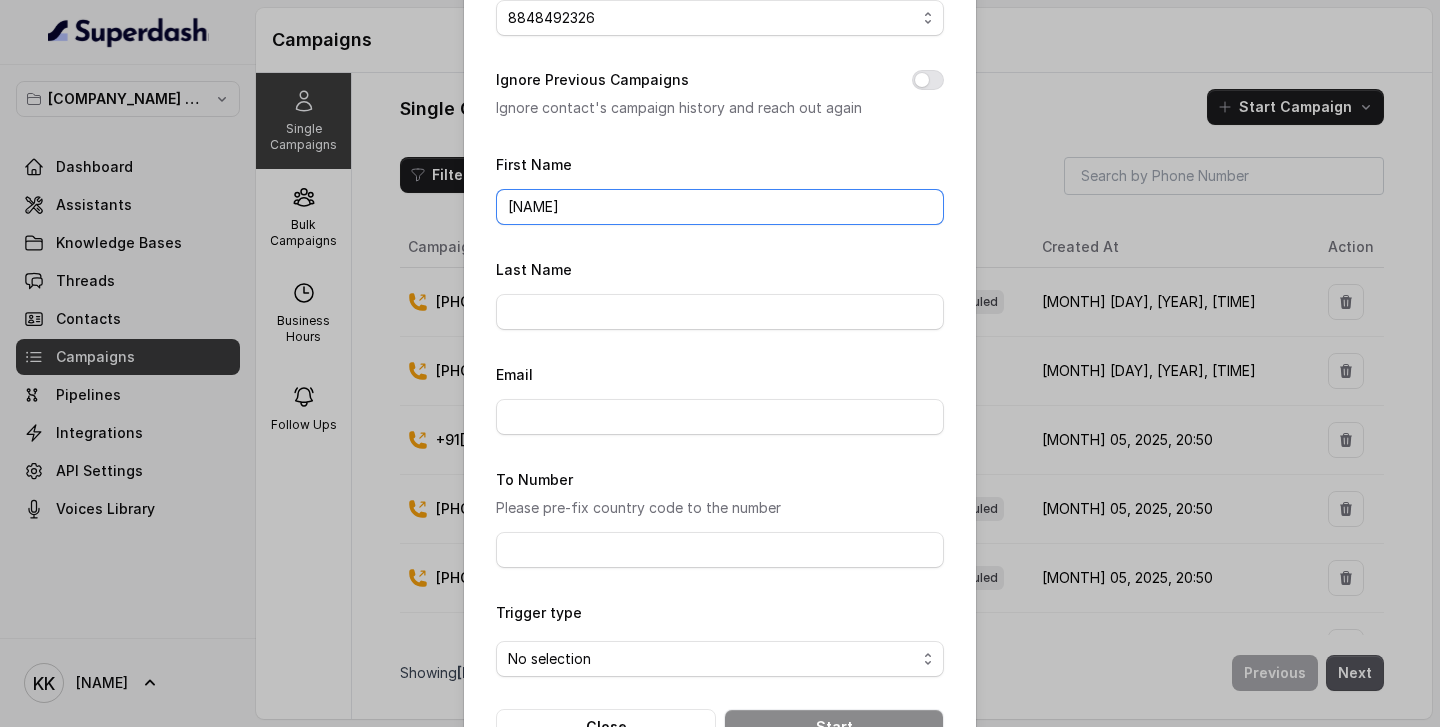 scroll, scrollTop: 216, scrollLeft: 0, axis: vertical 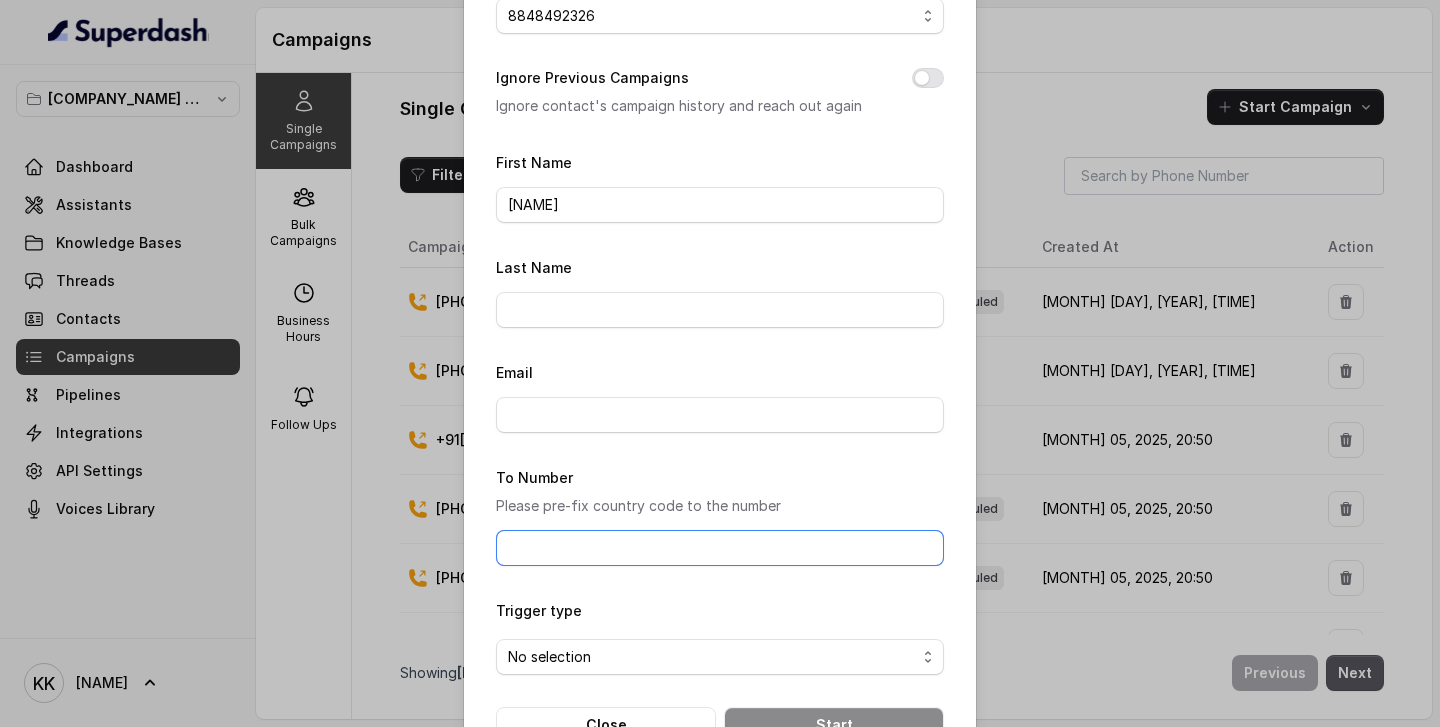 click on "To Number" at bounding box center (720, 548) 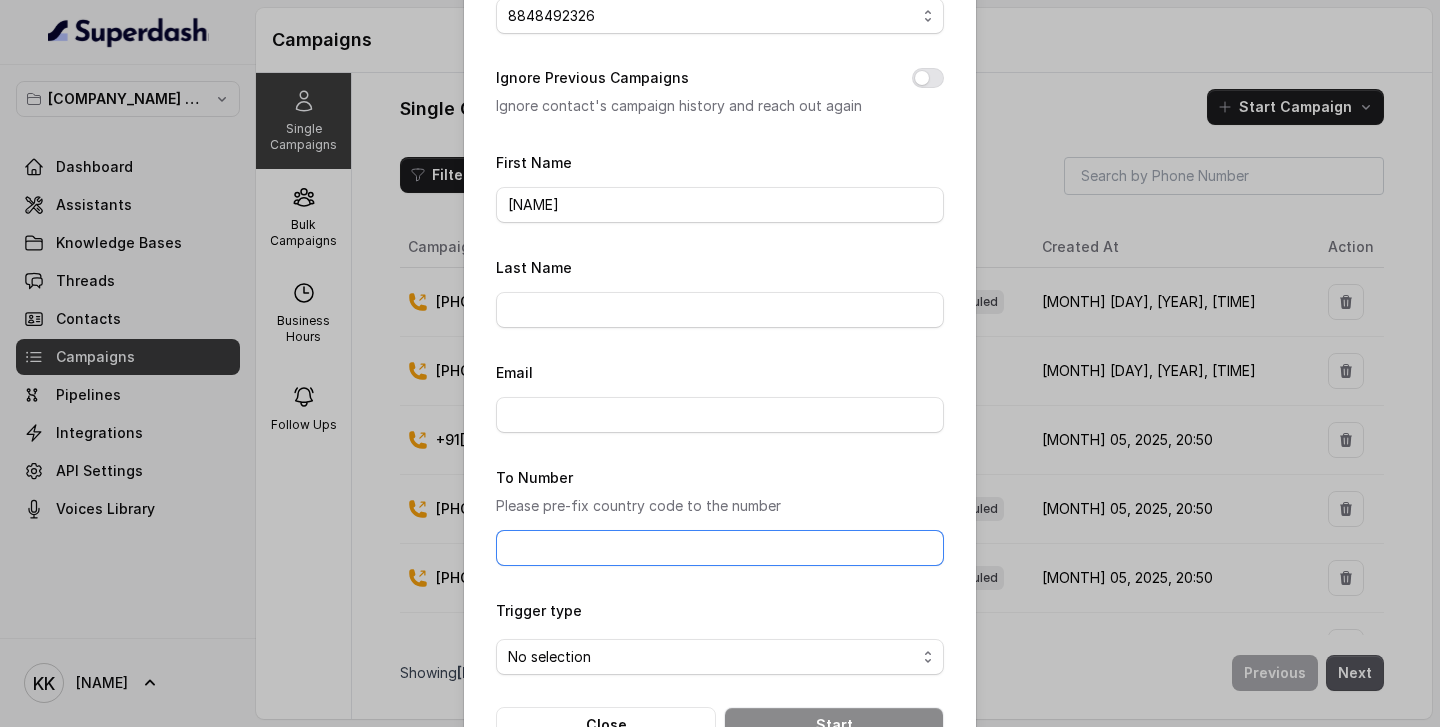 type on "[PHONE]" 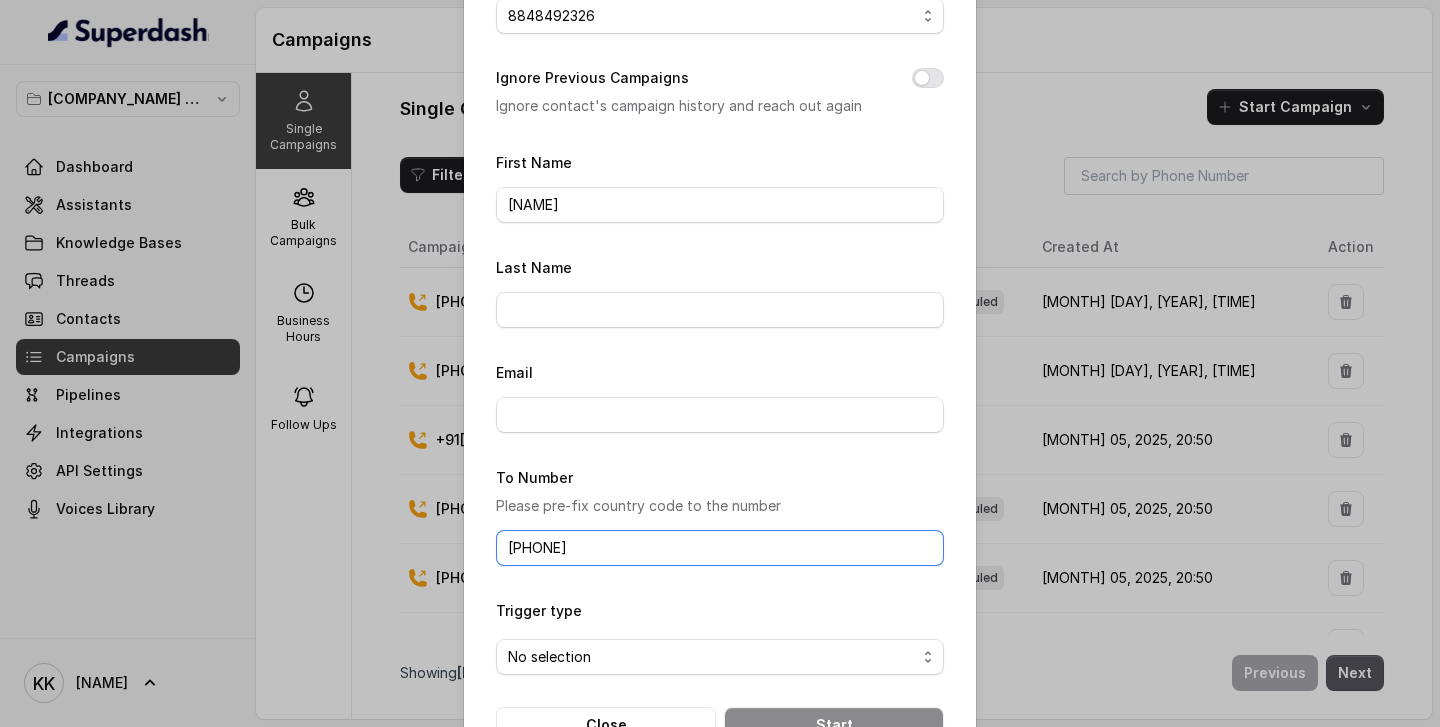 scroll, scrollTop: 276, scrollLeft: 0, axis: vertical 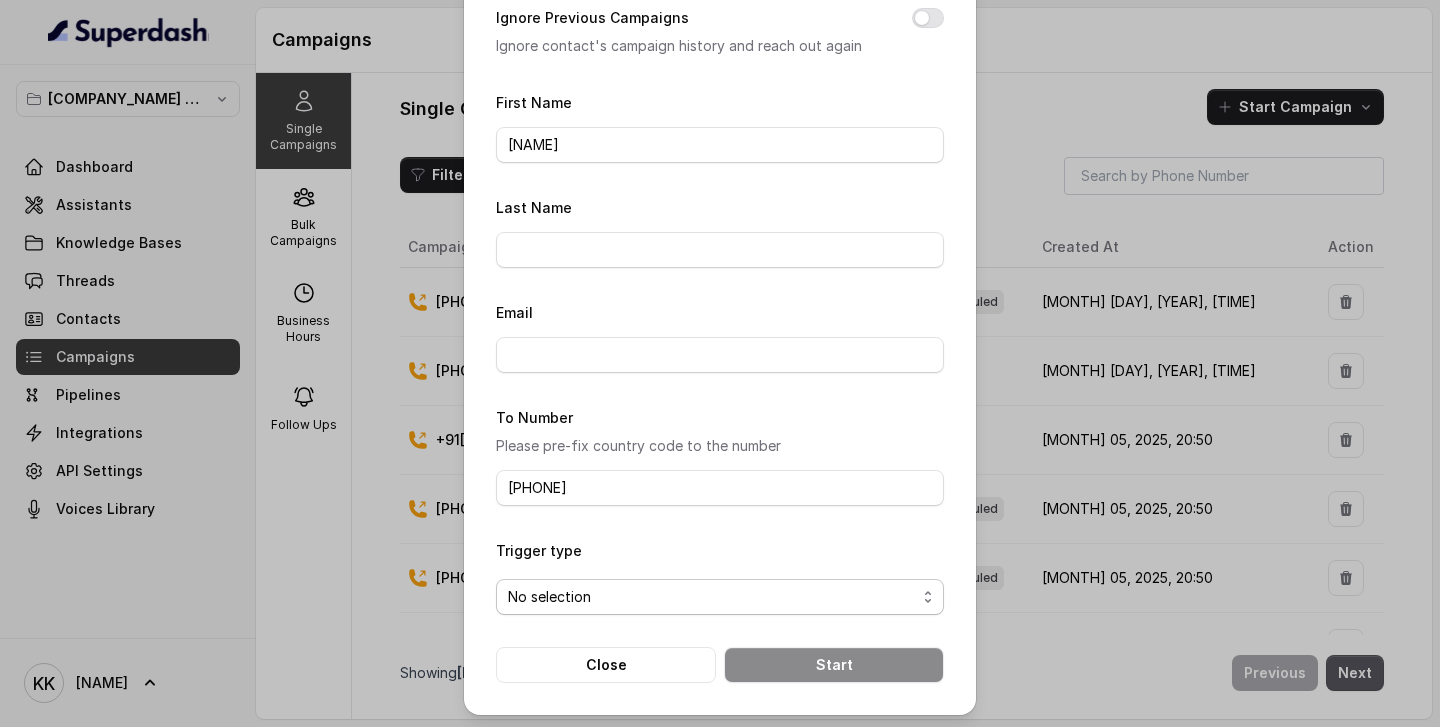 click on "No selection" at bounding box center [712, 597] 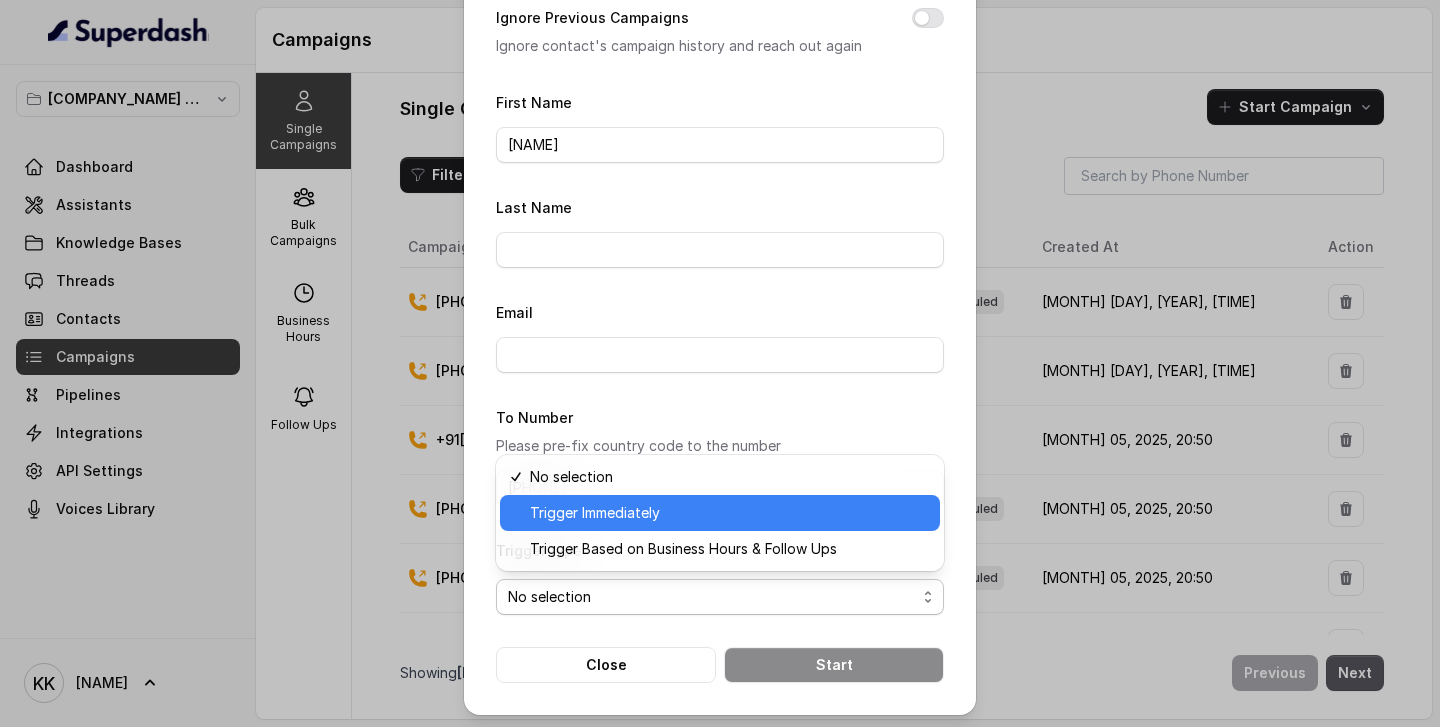click on "Trigger Immediately" at bounding box center (595, 513) 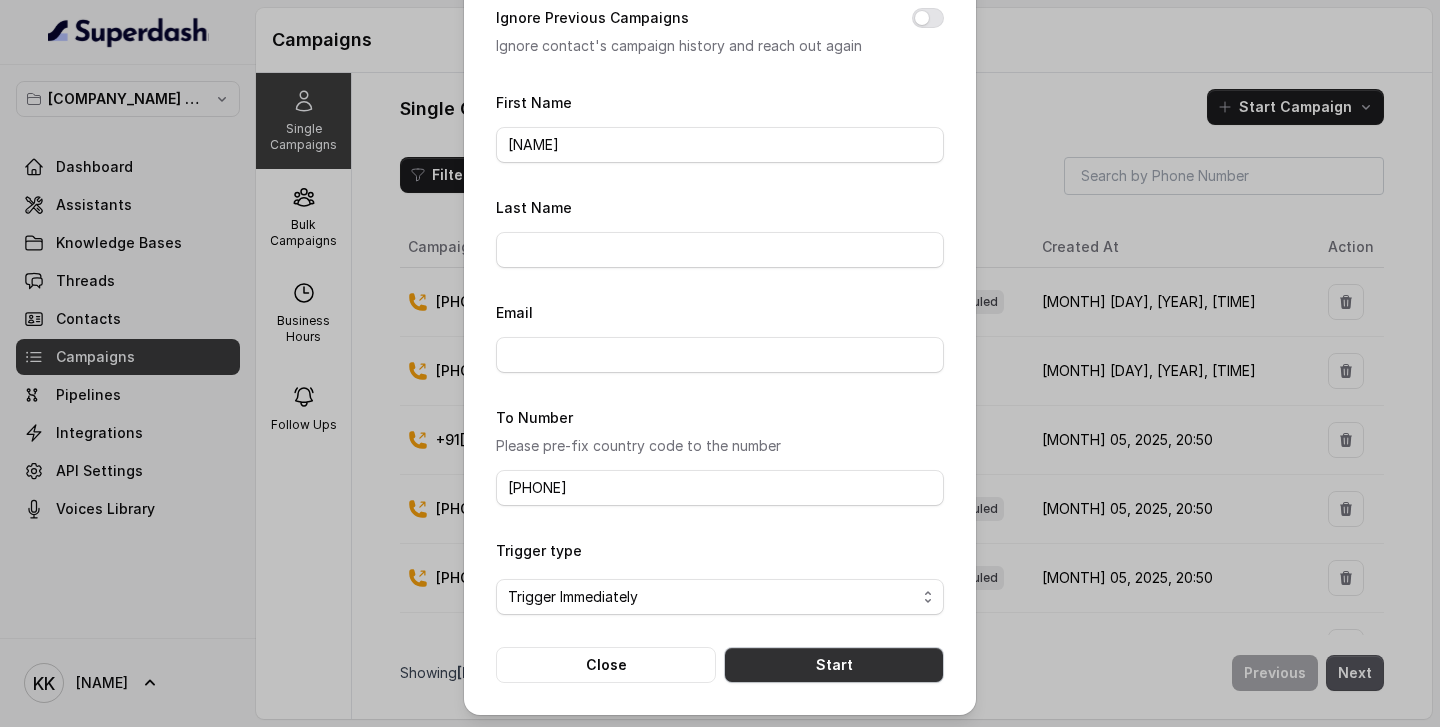 click on "Start" at bounding box center [834, 665] 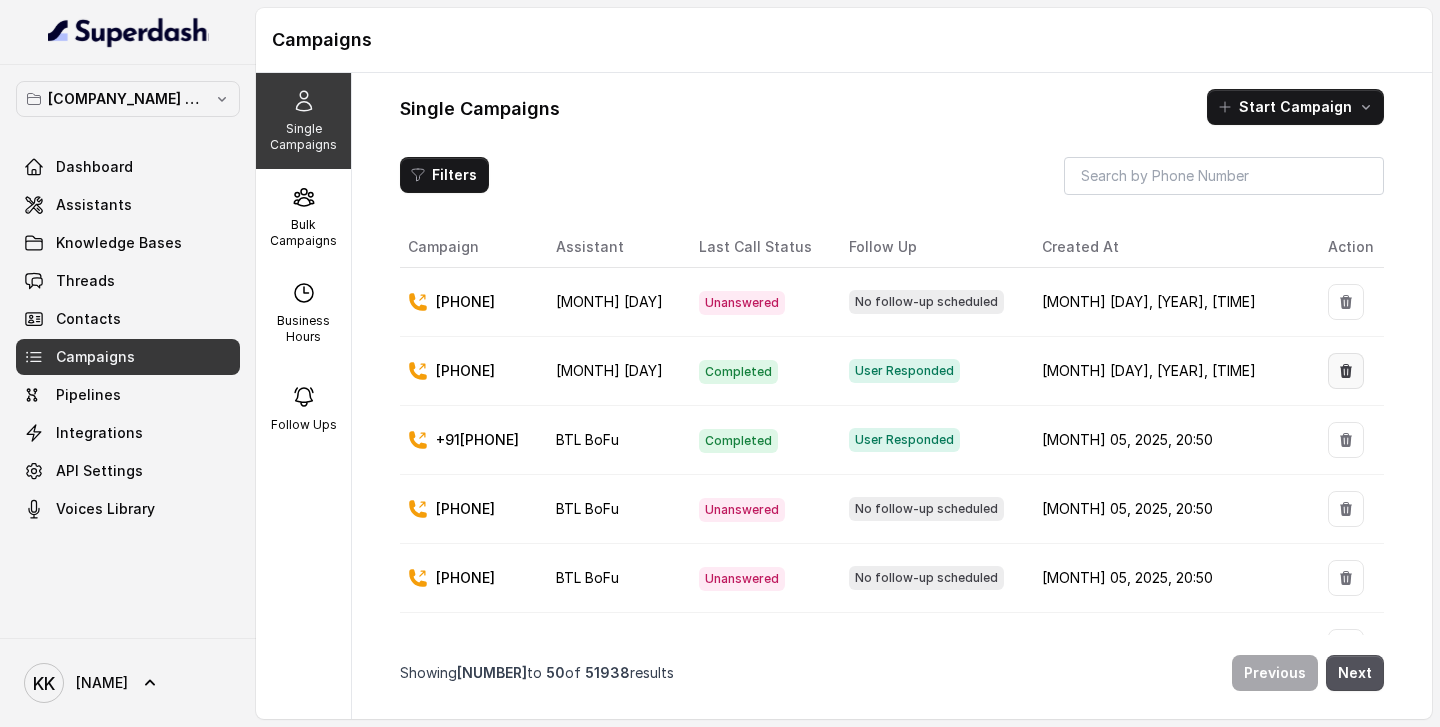 click 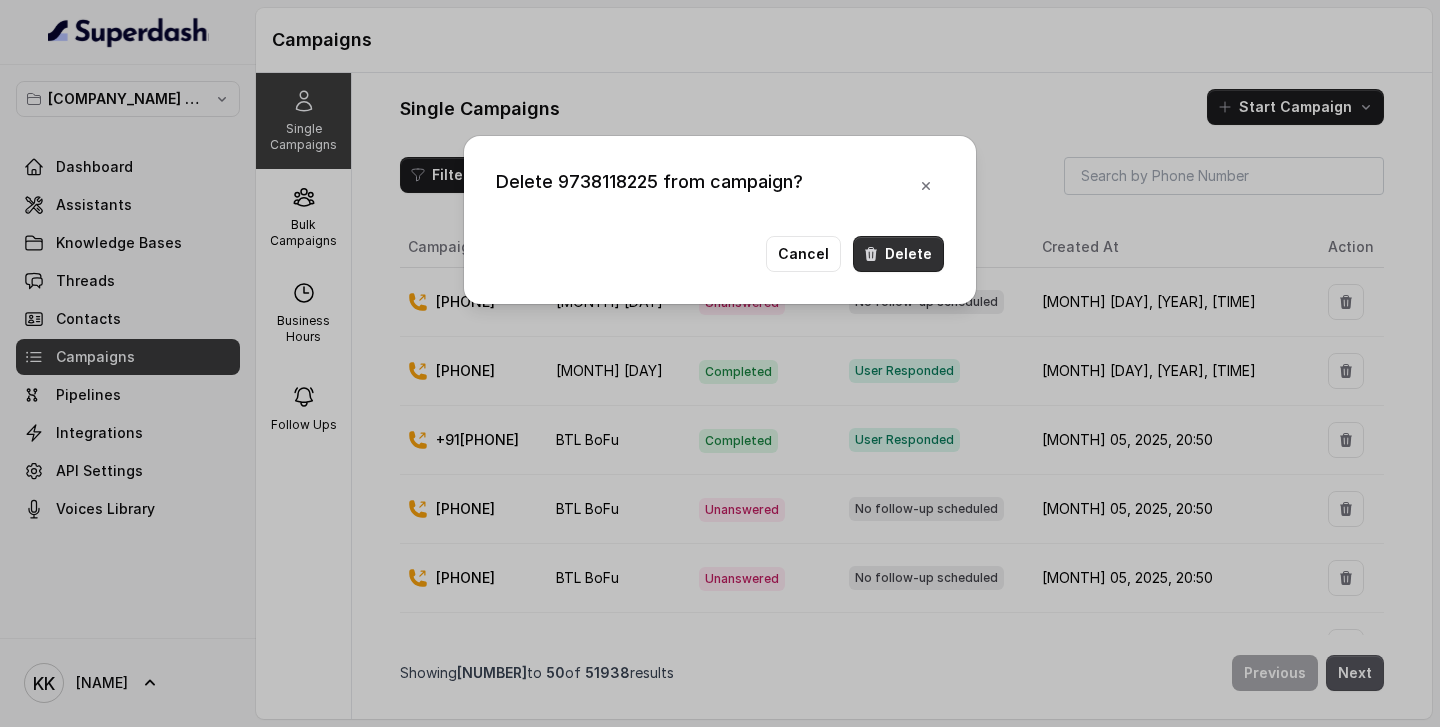 click on "Delete" at bounding box center [898, 254] 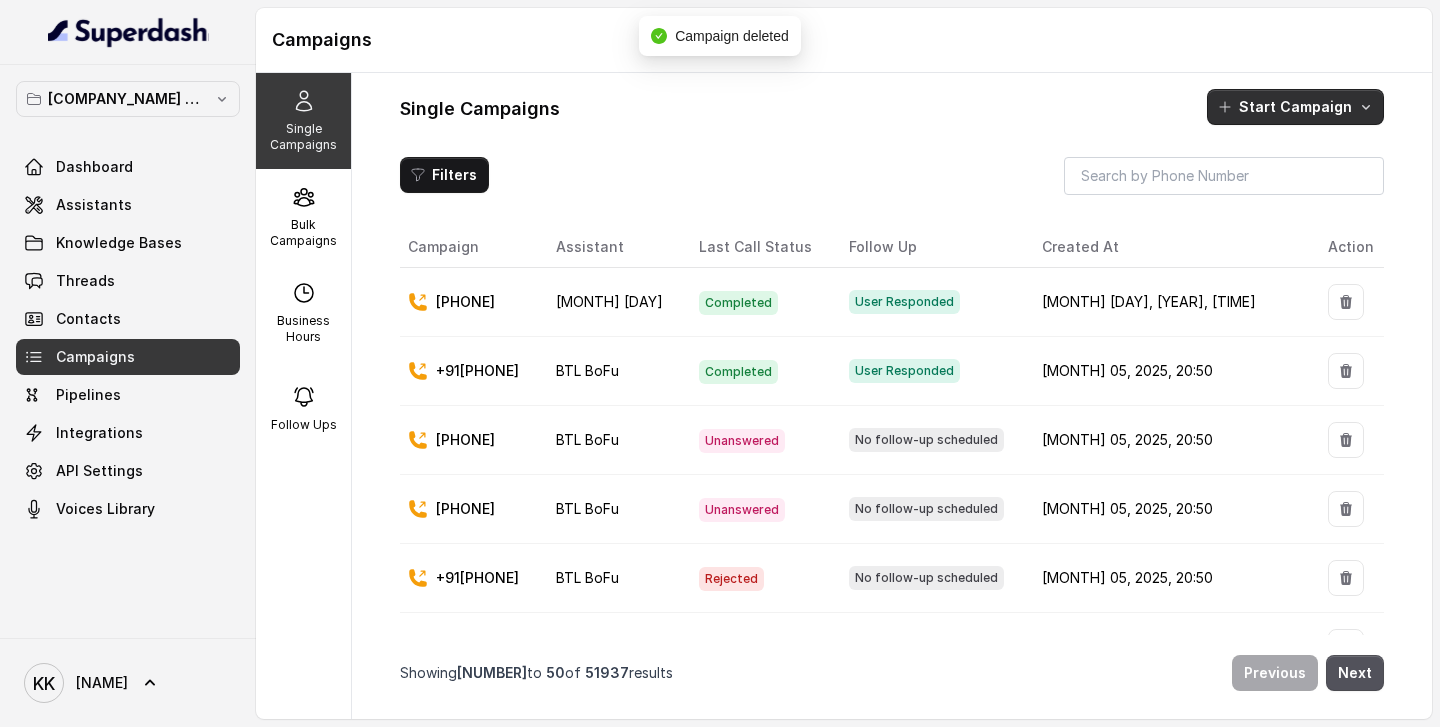 click on "Start Campaign" at bounding box center (1295, 107) 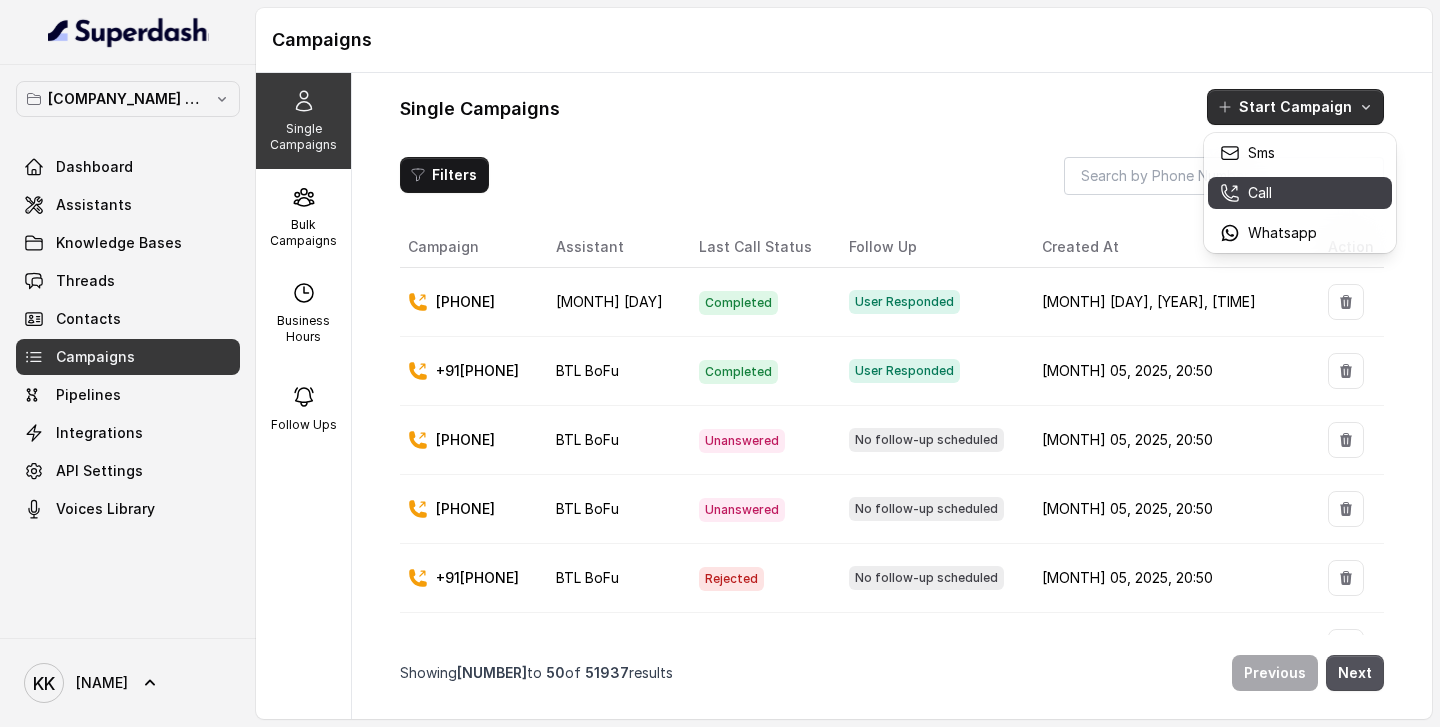 click on "Call" at bounding box center (1260, 193) 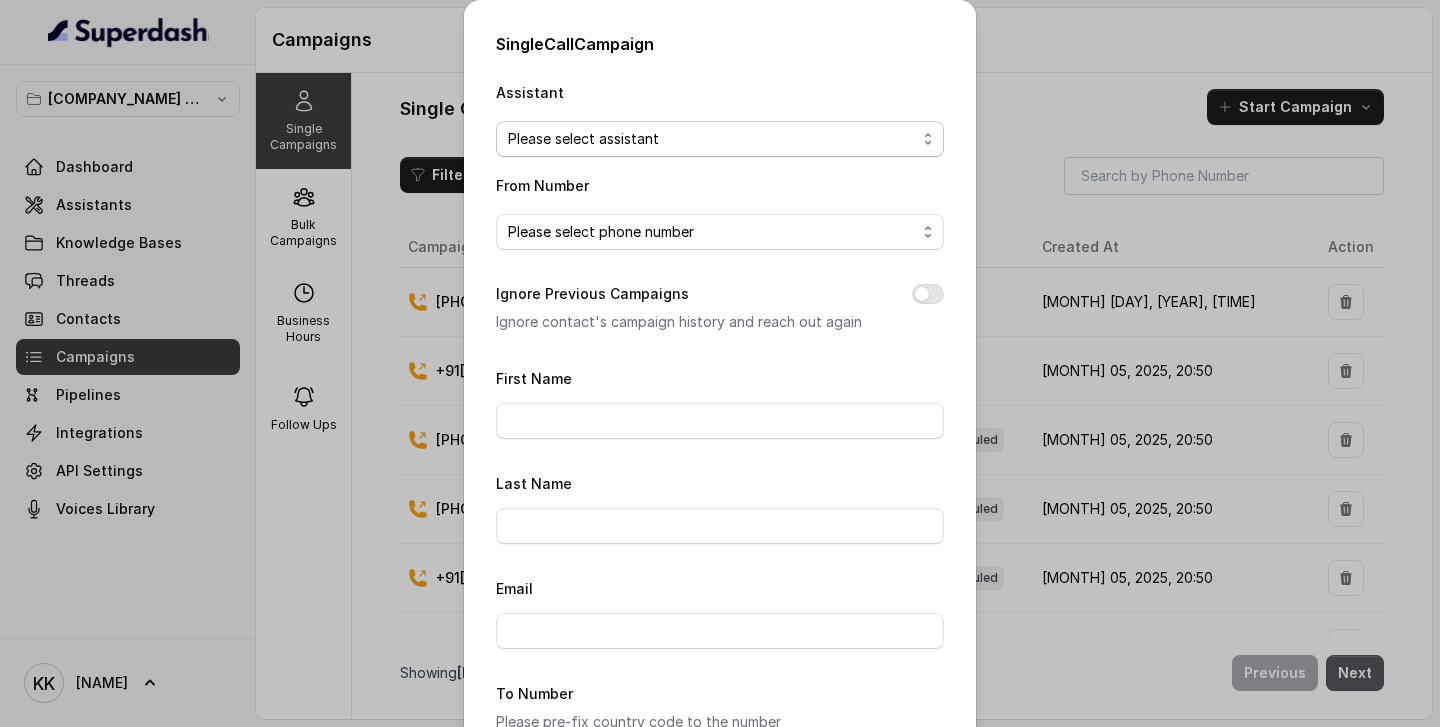 click on "Please select assistant" at bounding box center [712, 139] 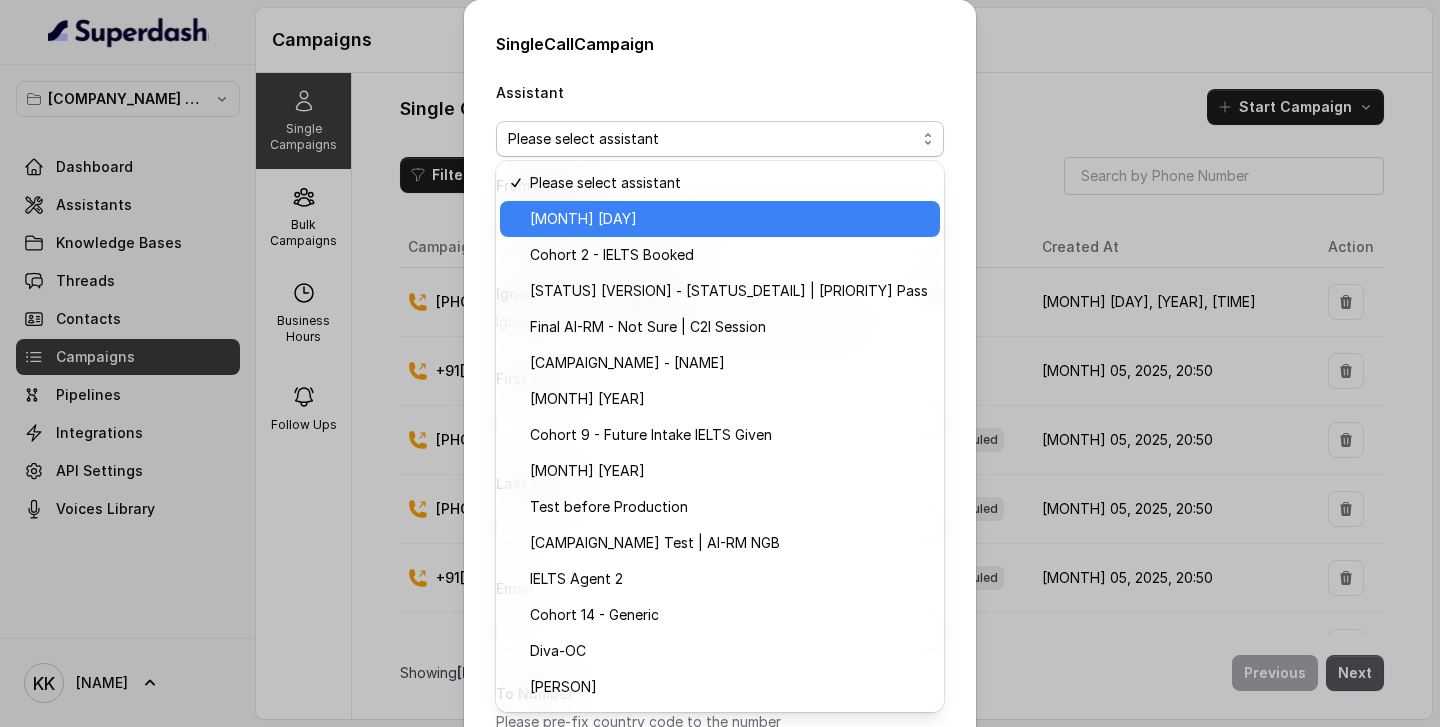 click on "[MONTH] [DAY]" at bounding box center [729, 219] 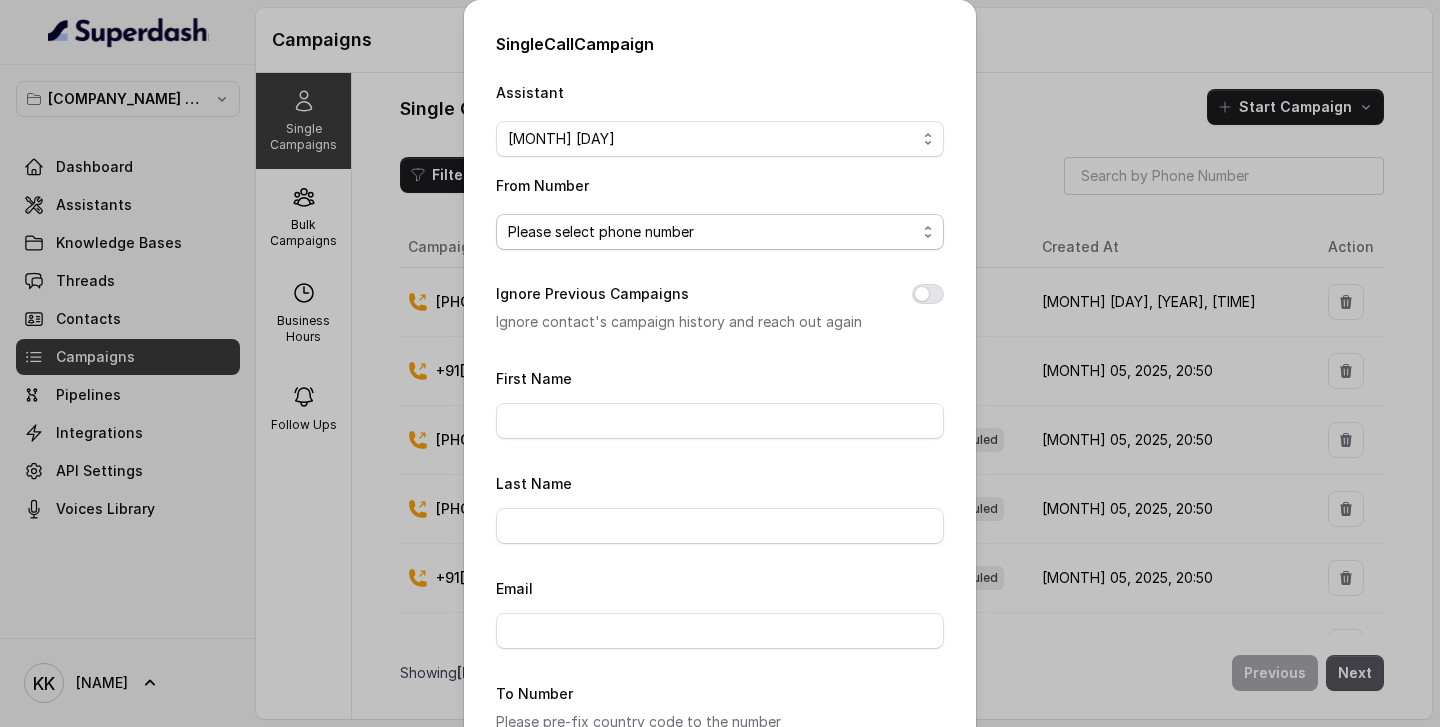 click on "Please select phone number" at bounding box center [712, 232] 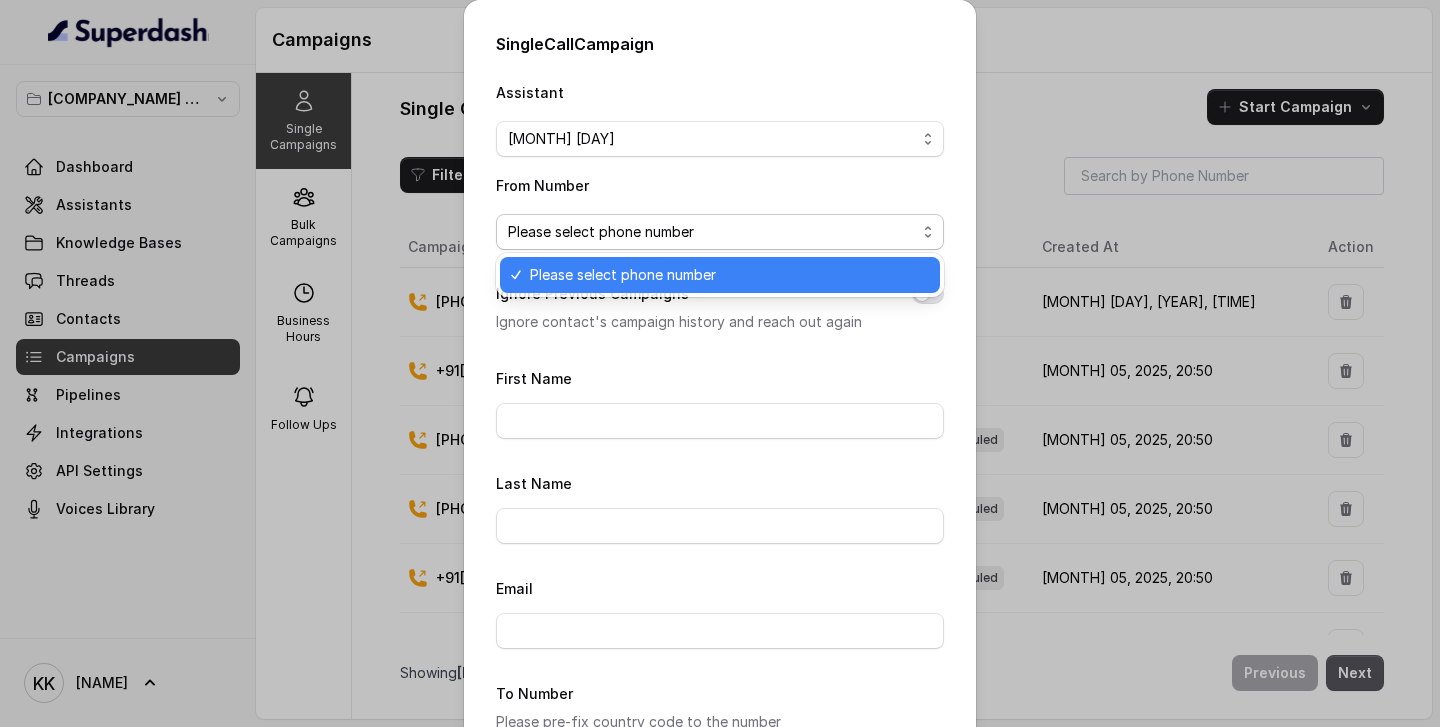 click on "Please select phone number" at bounding box center (623, 275) 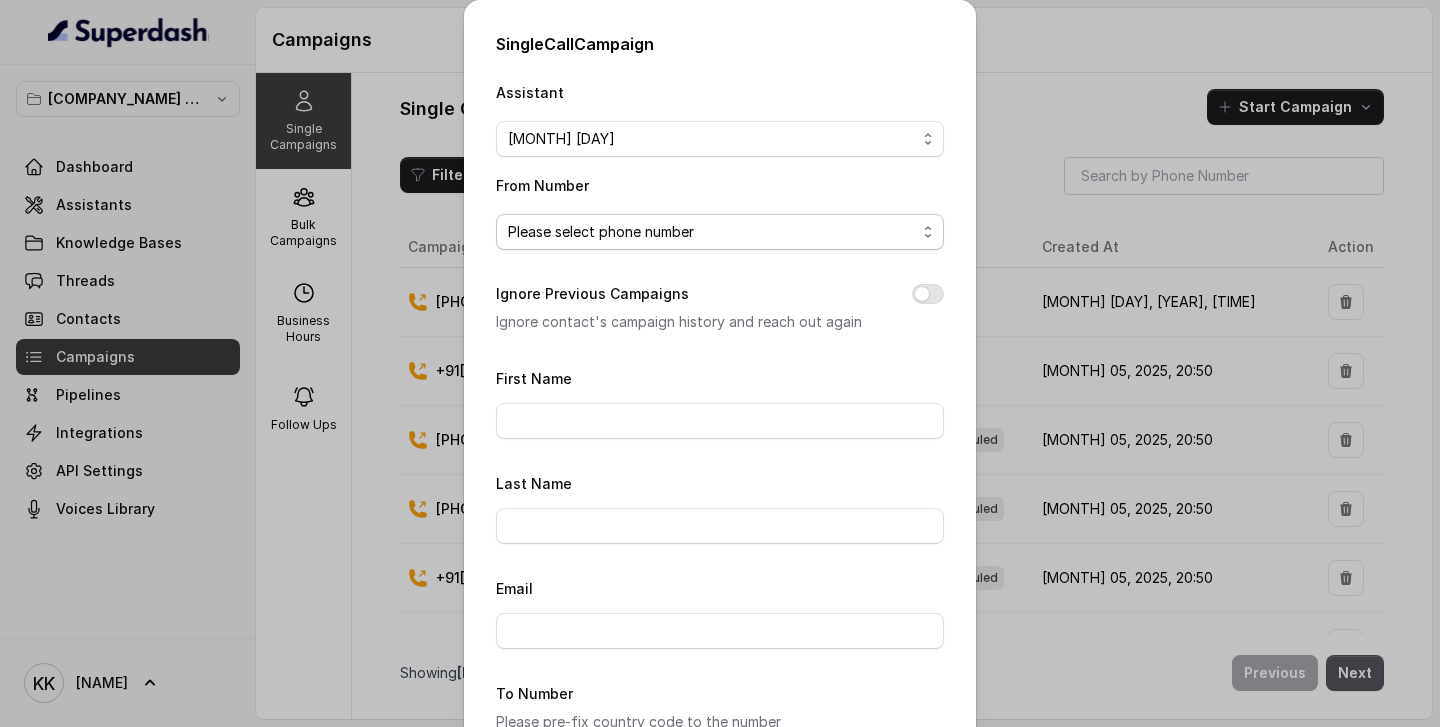 click on "Please select phone number" at bounding box center (712, 232) 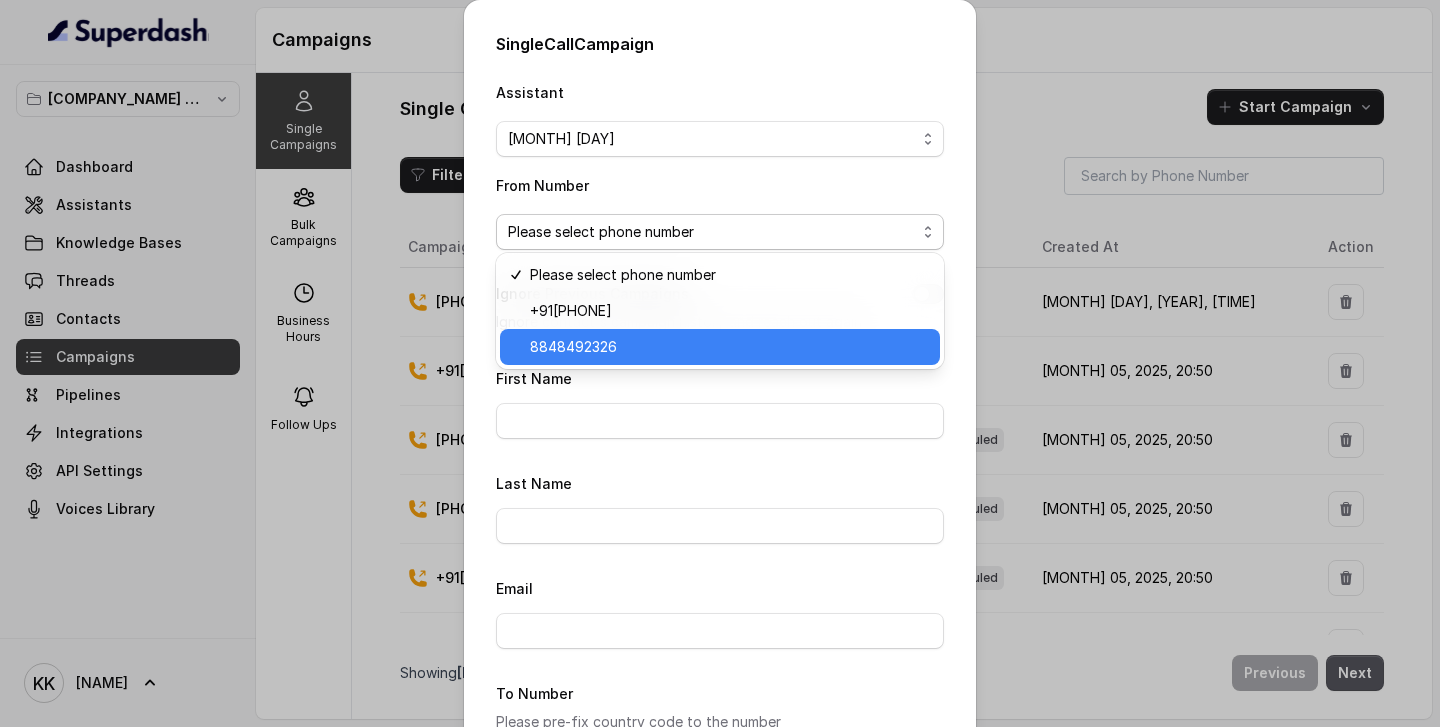 click on "8848492326" at bounding box center (729, 347) 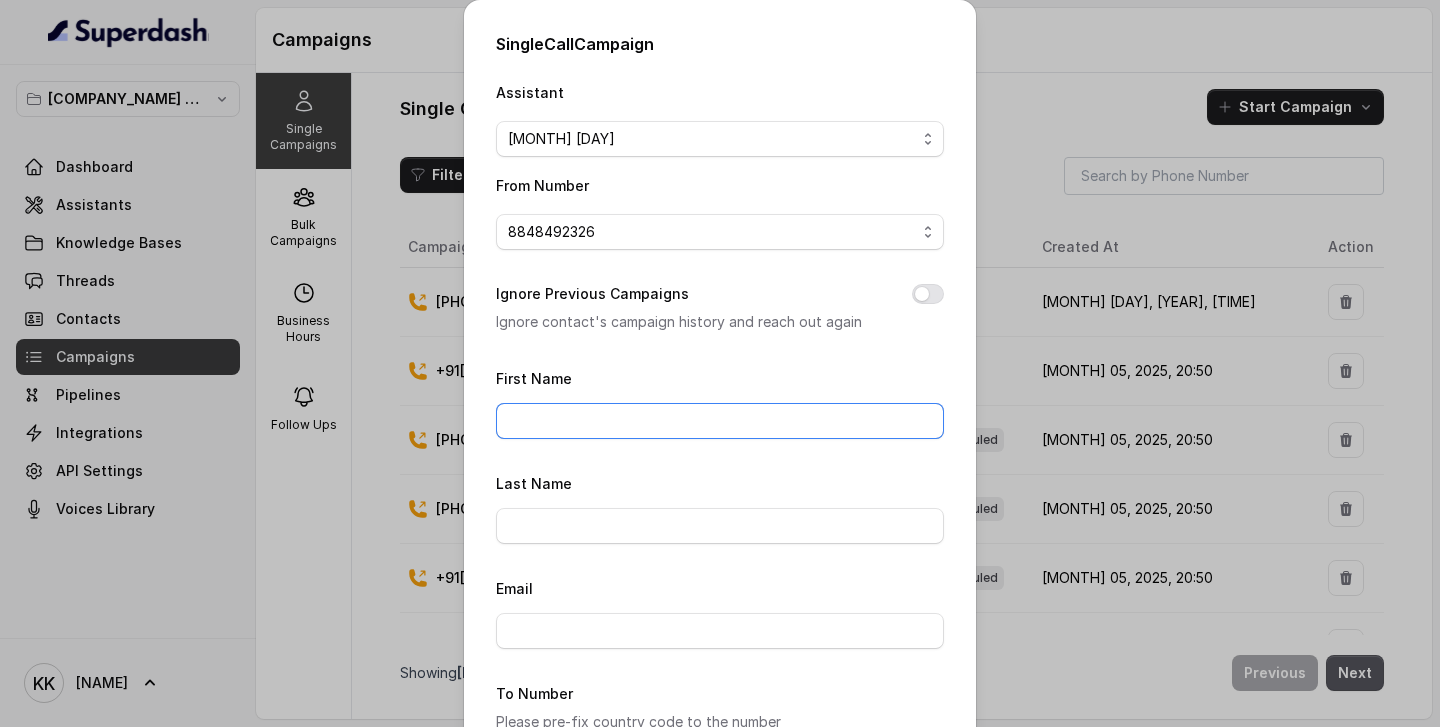click on "First Name" at bounding box center (720, 421) 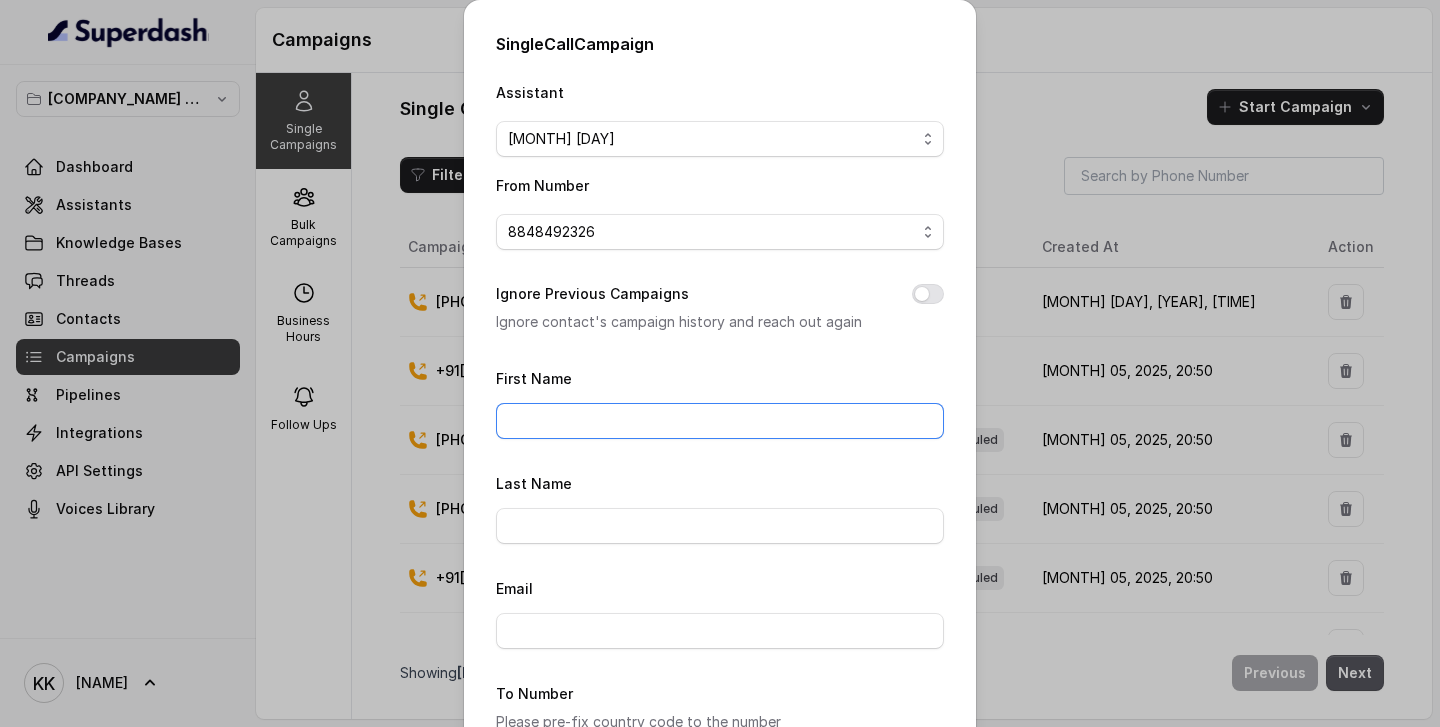 type on "[NAME]" 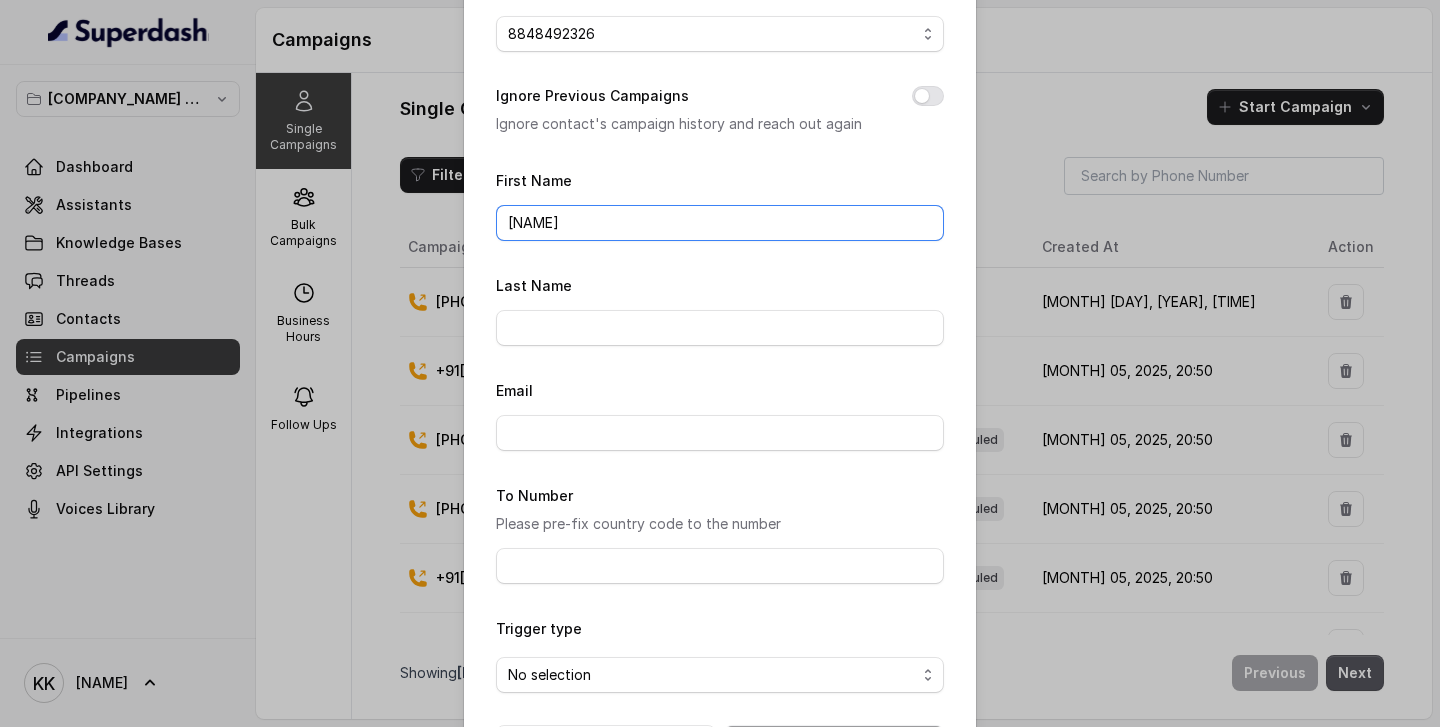 scroll, scrollTop: 207, scrollLeft: 0, axis: vertical 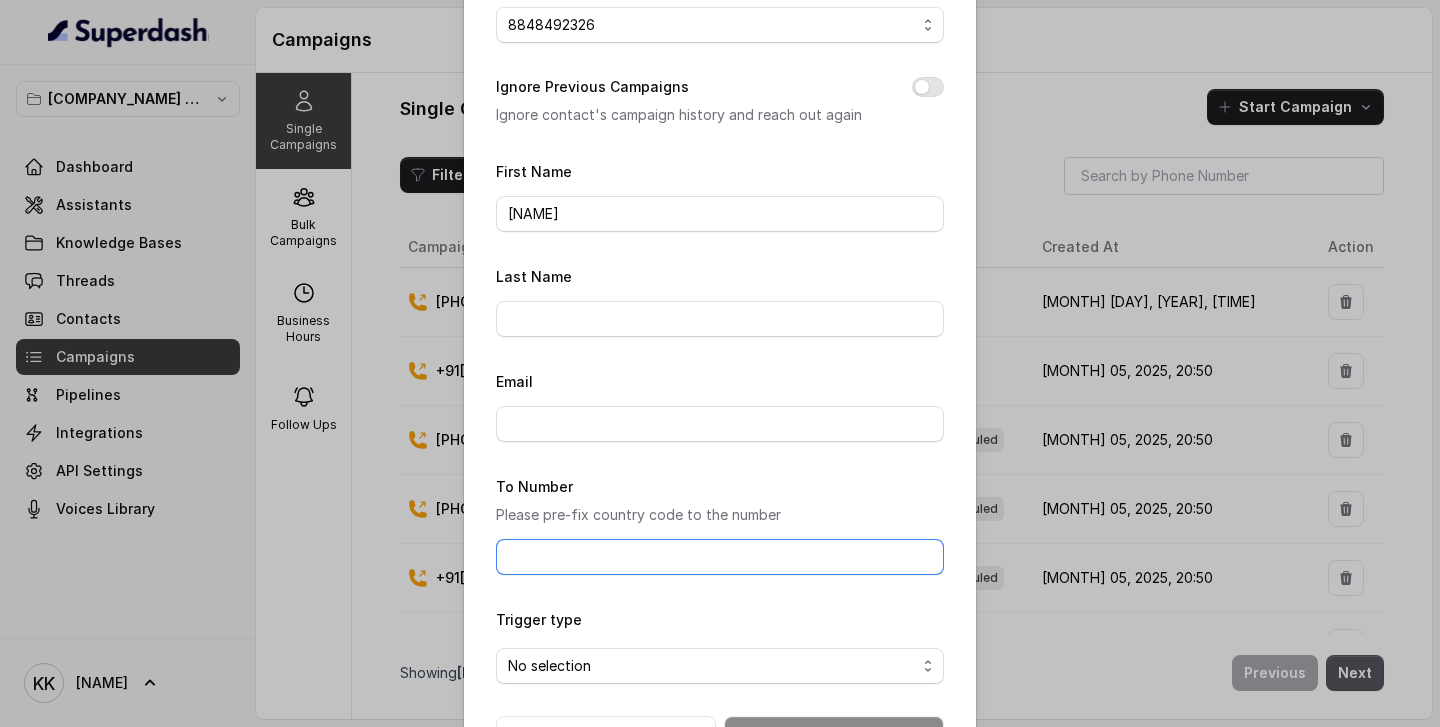 click on "To Number" at bounding box center [720, 557] 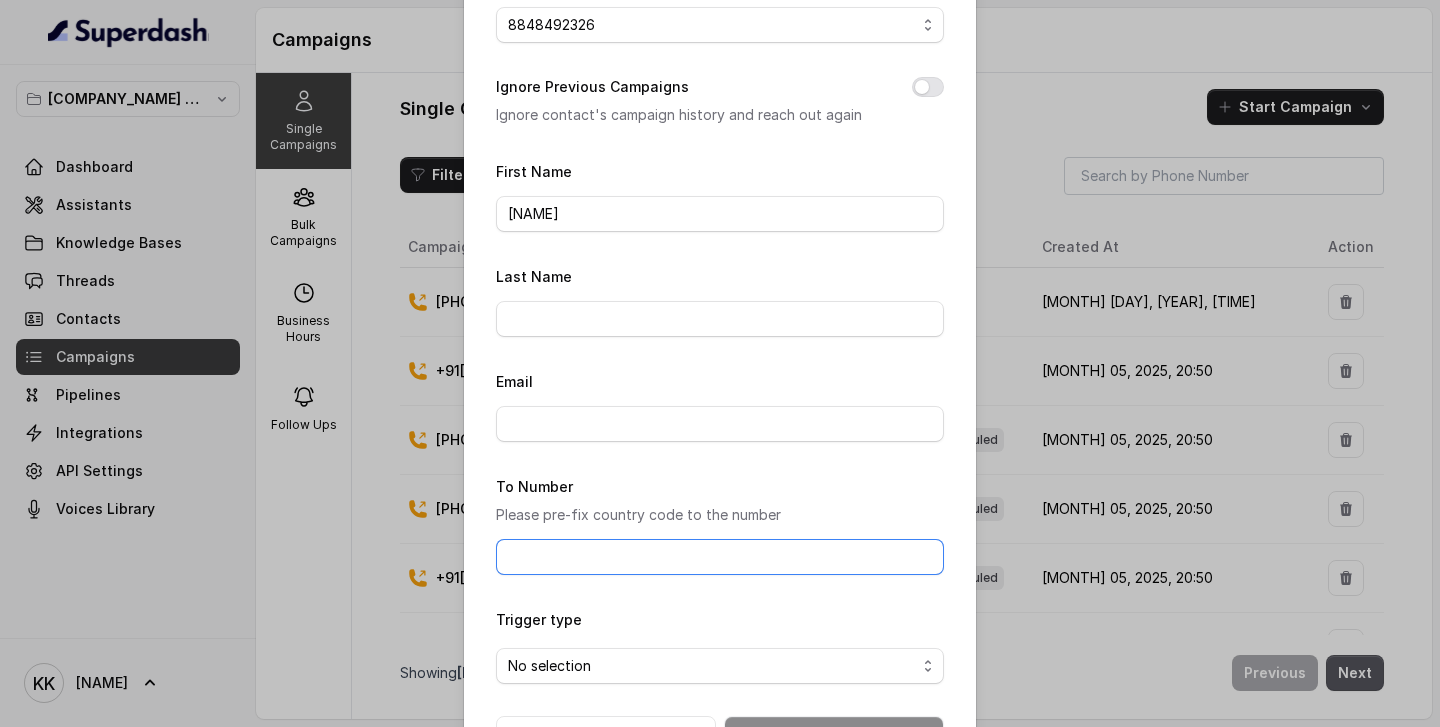 type on "[PHONE]" 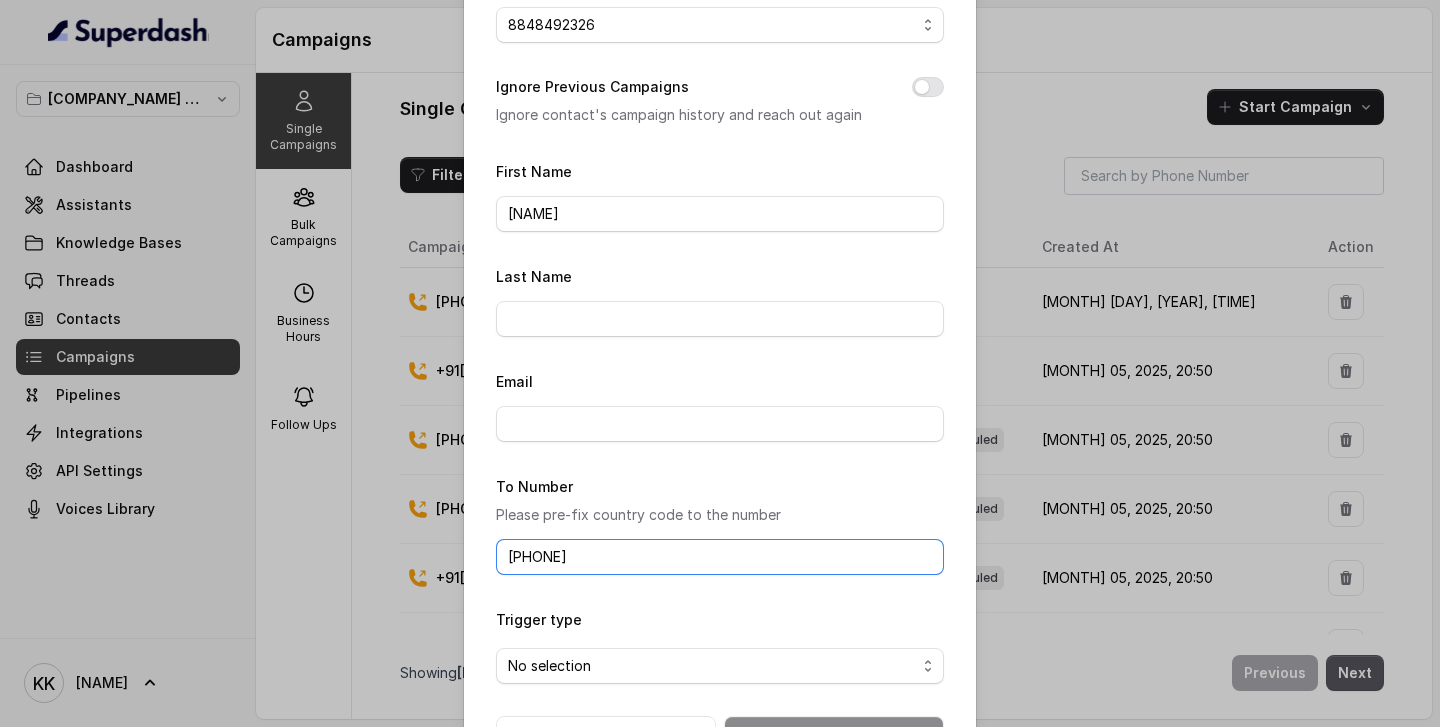 scroll, scrollTop: 276, scrollLeft: 0, axis: vertical 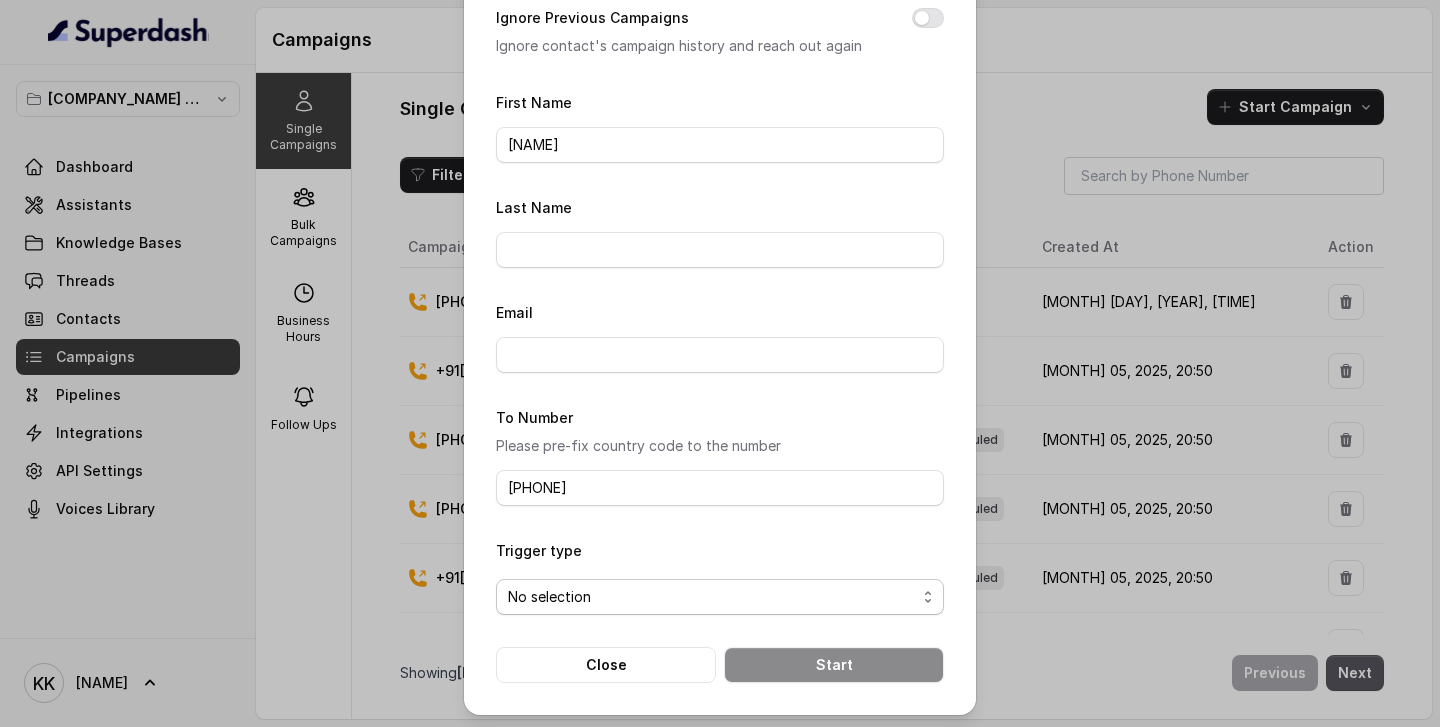 click on "No selection" at bounding box center (712, 597) 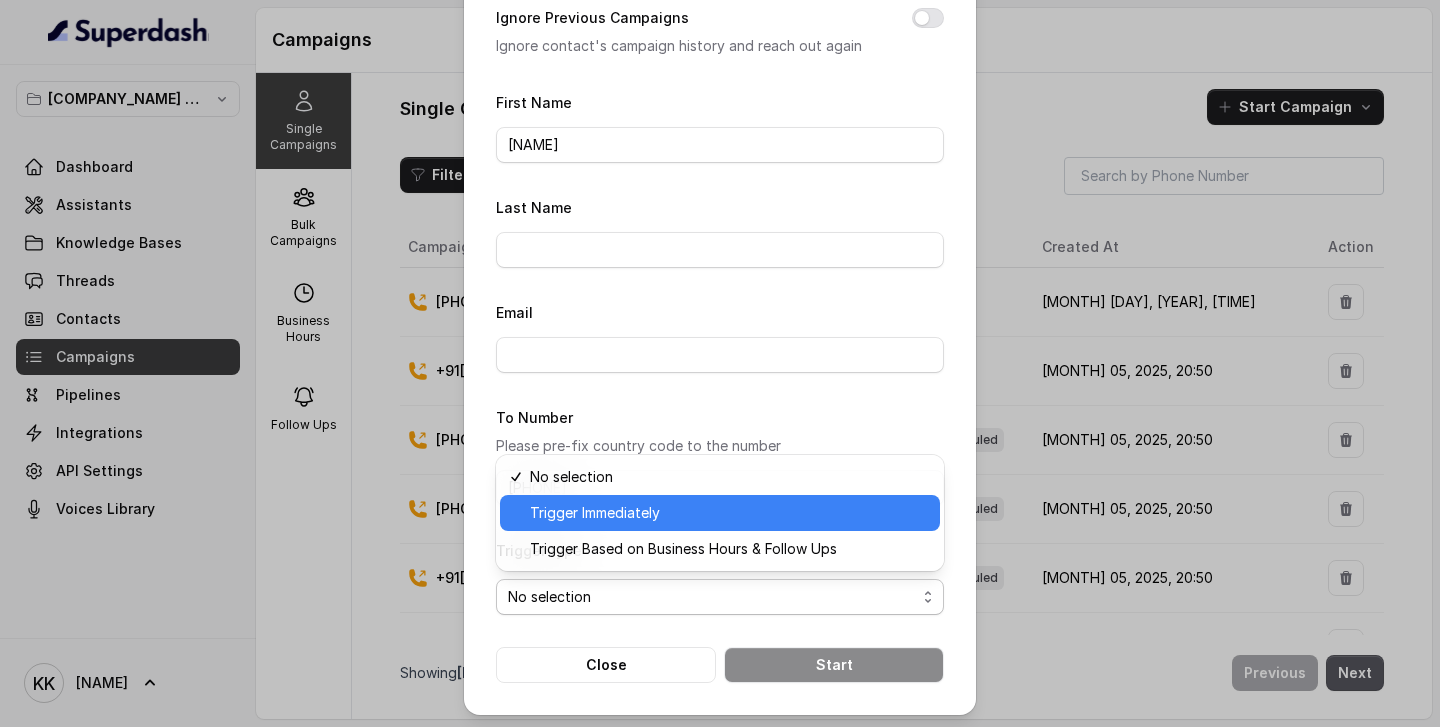 click on "Trigger Immediately" at bounding box center [595, 513] 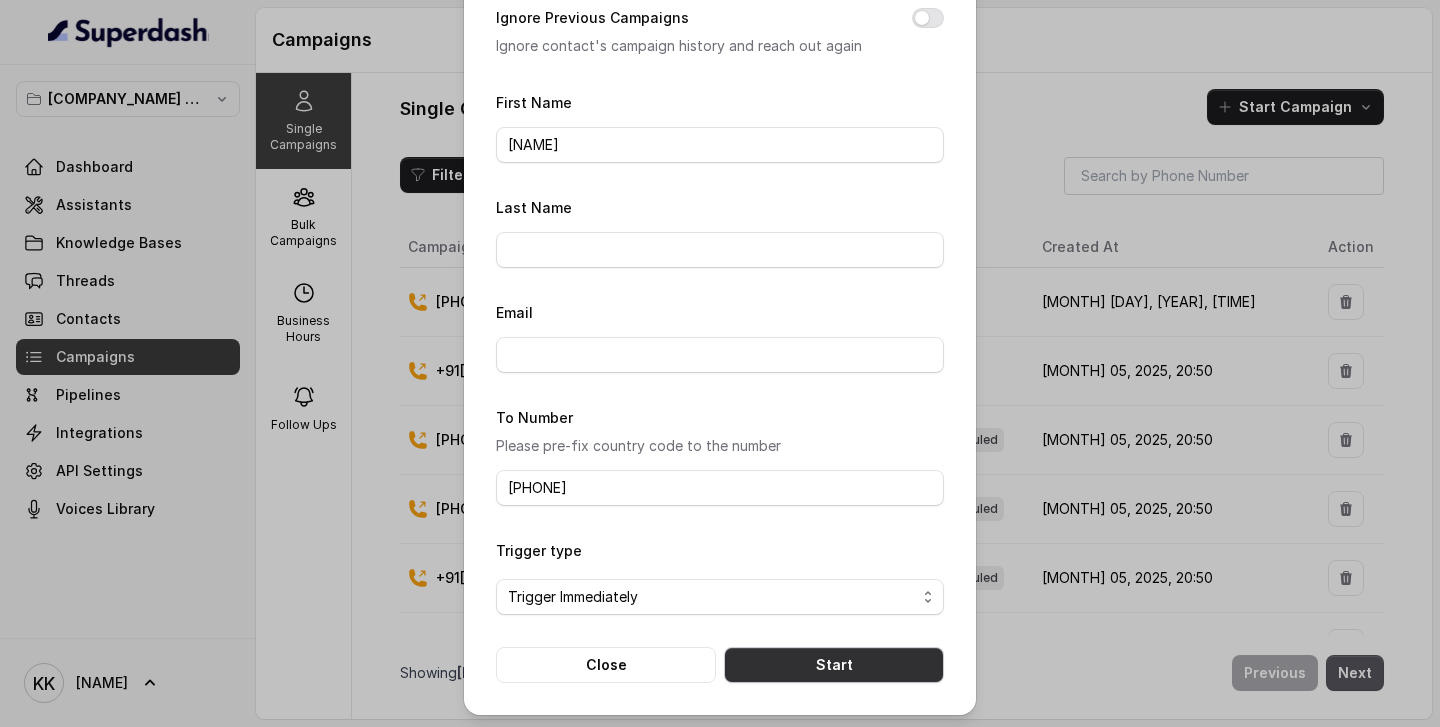 click on "Start" at bounding box center (834, 665) 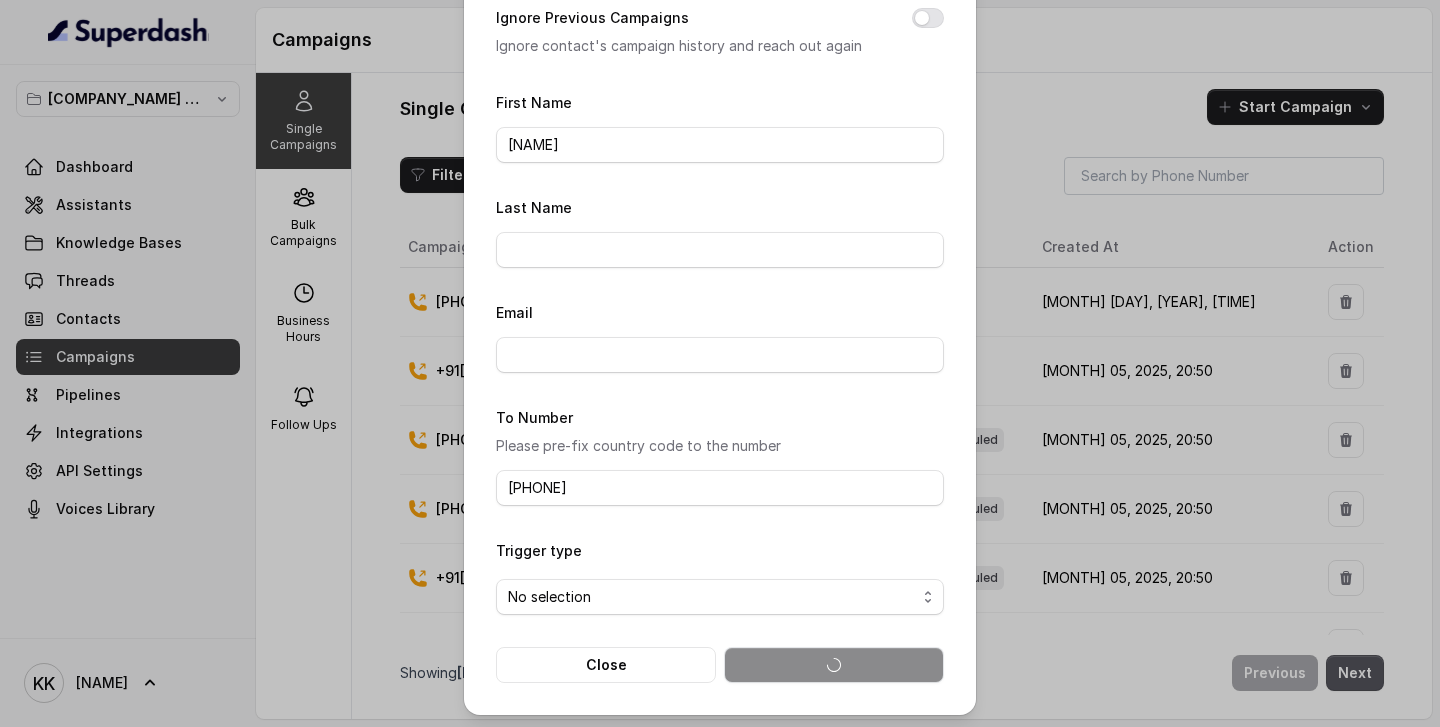 type 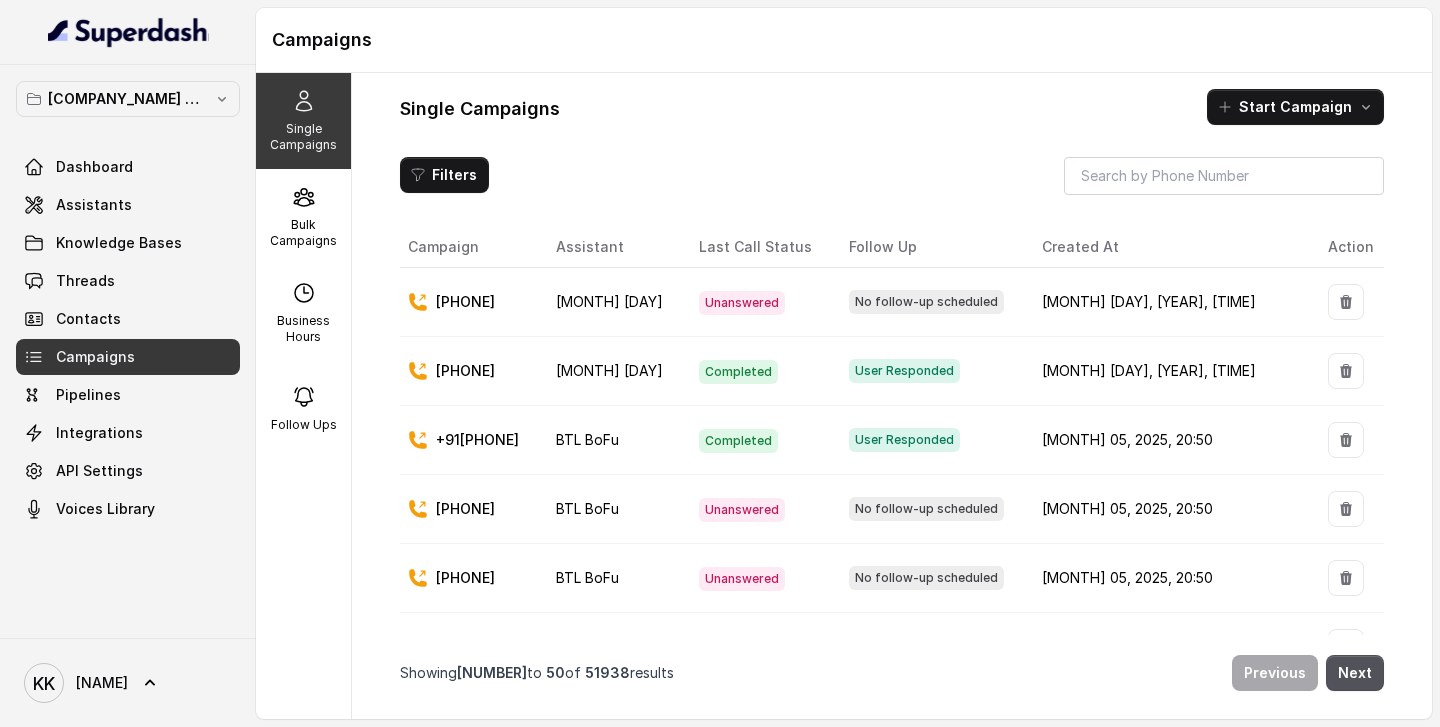 click on "[PHONE]" at bounding box center (465, 302) 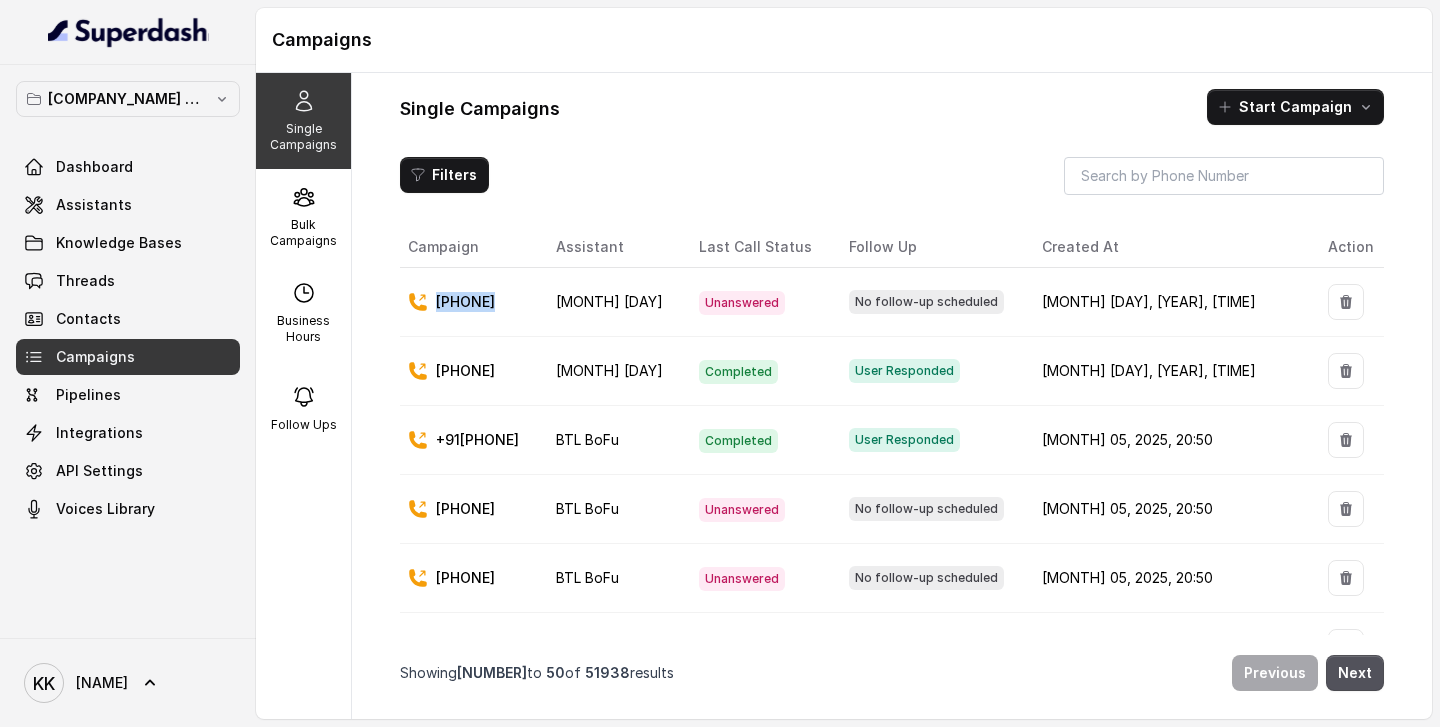 click on "[PHONE]" at bounding box center (465, 302) 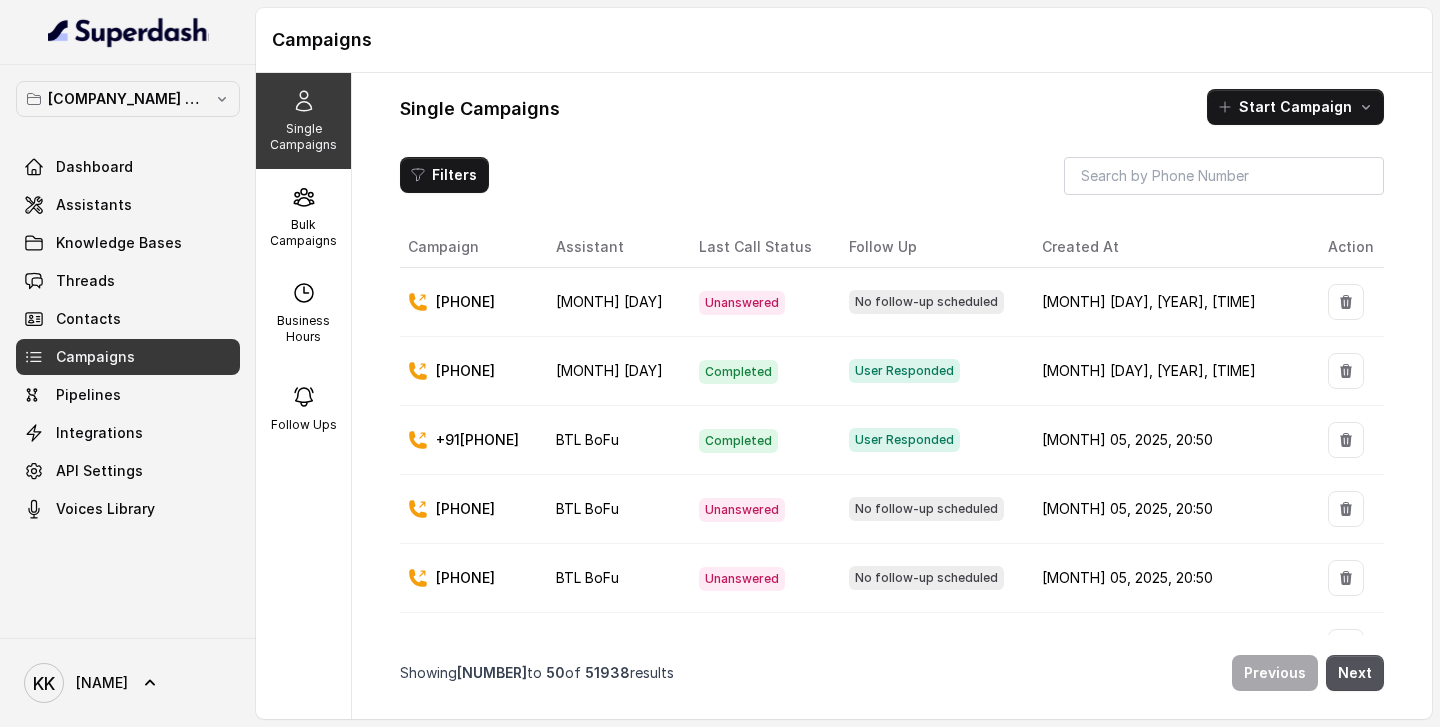click on "[PHONE]" at bounding box center [465, 302] 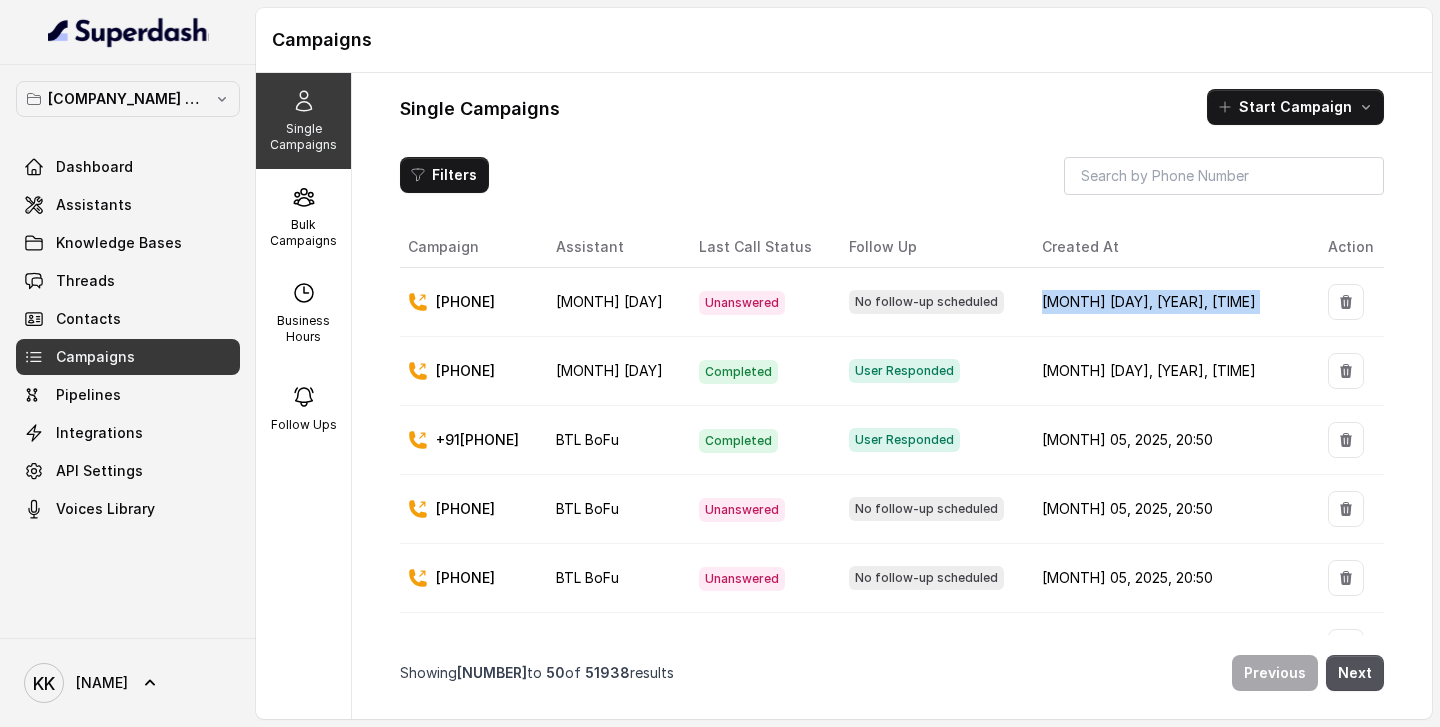 click on "[MONTH] [DAY], [YEAR], [TIME]" at bounding box center (1168, 302) 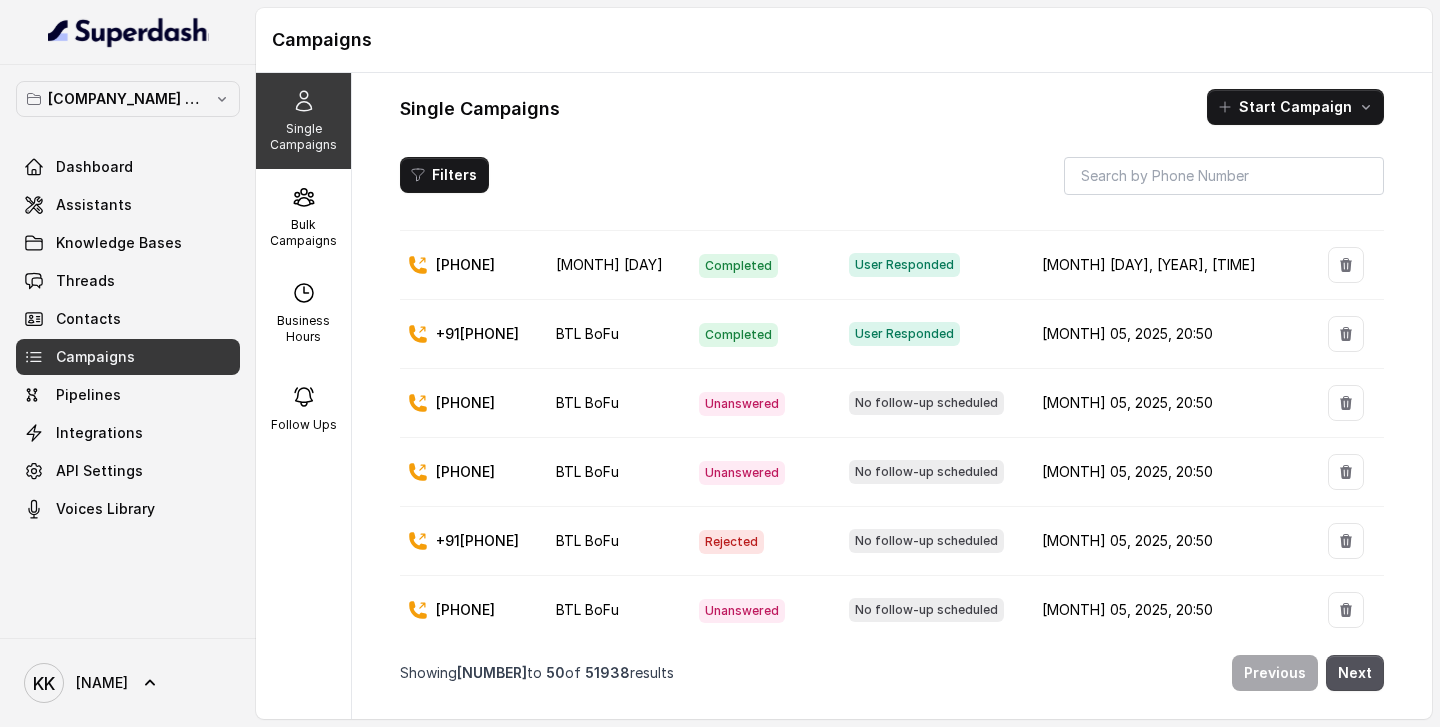 scroll, scrollTop: 0, scrollLeft: 0, axis: both 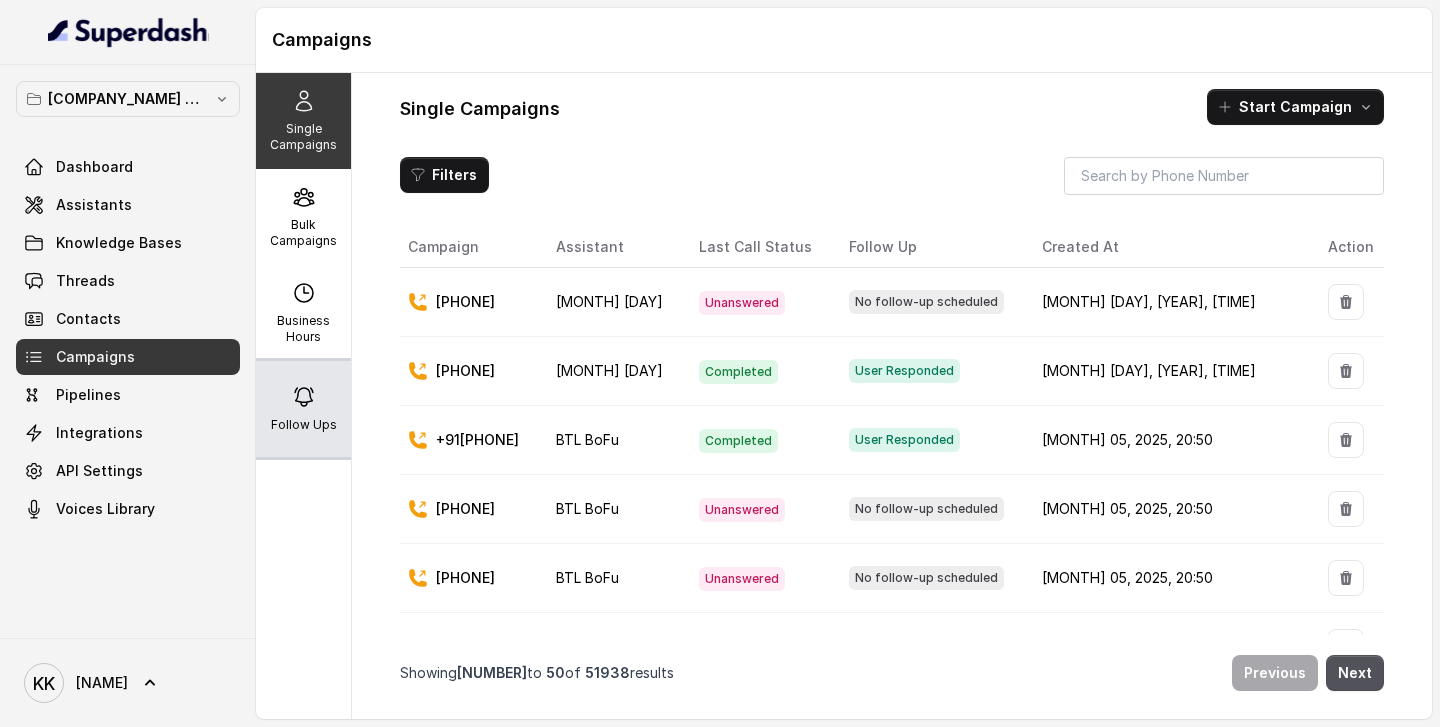 click 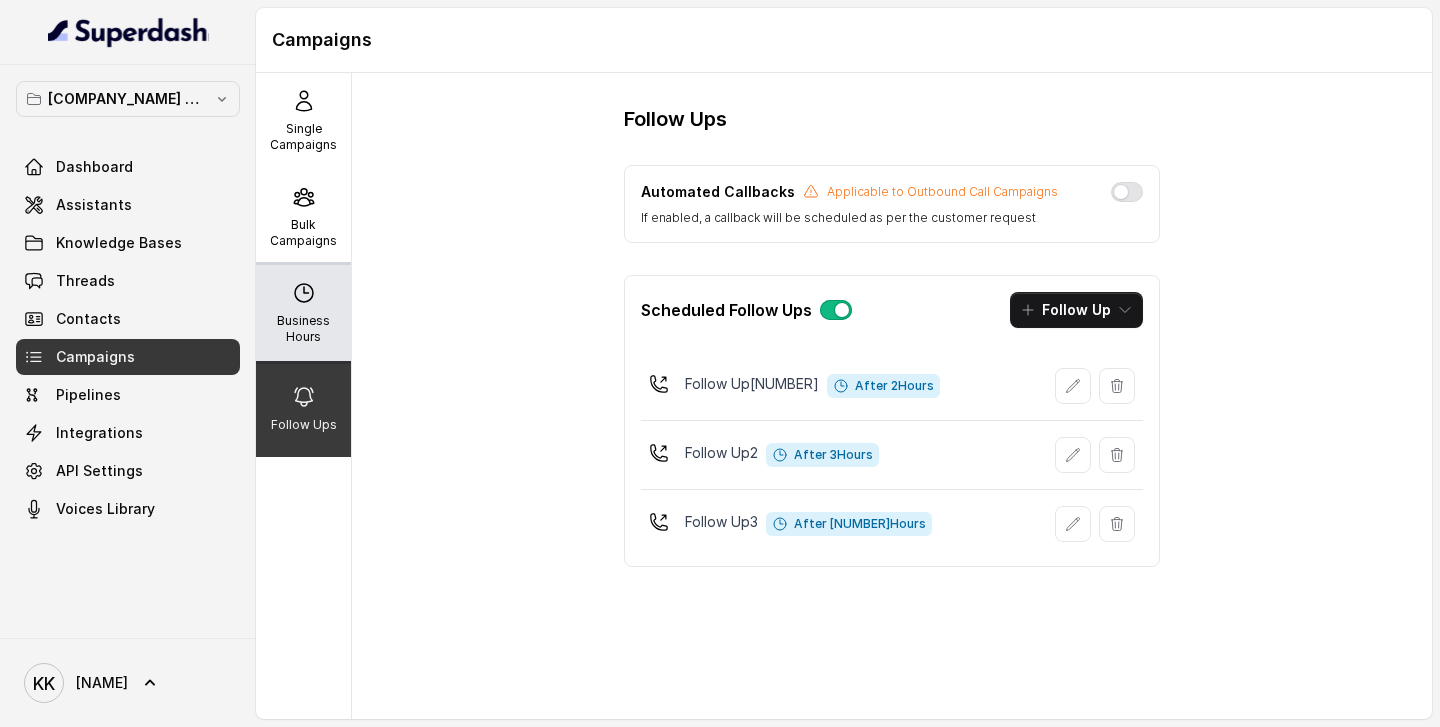 click on "Business Hours" at bounding box center (303, 329) 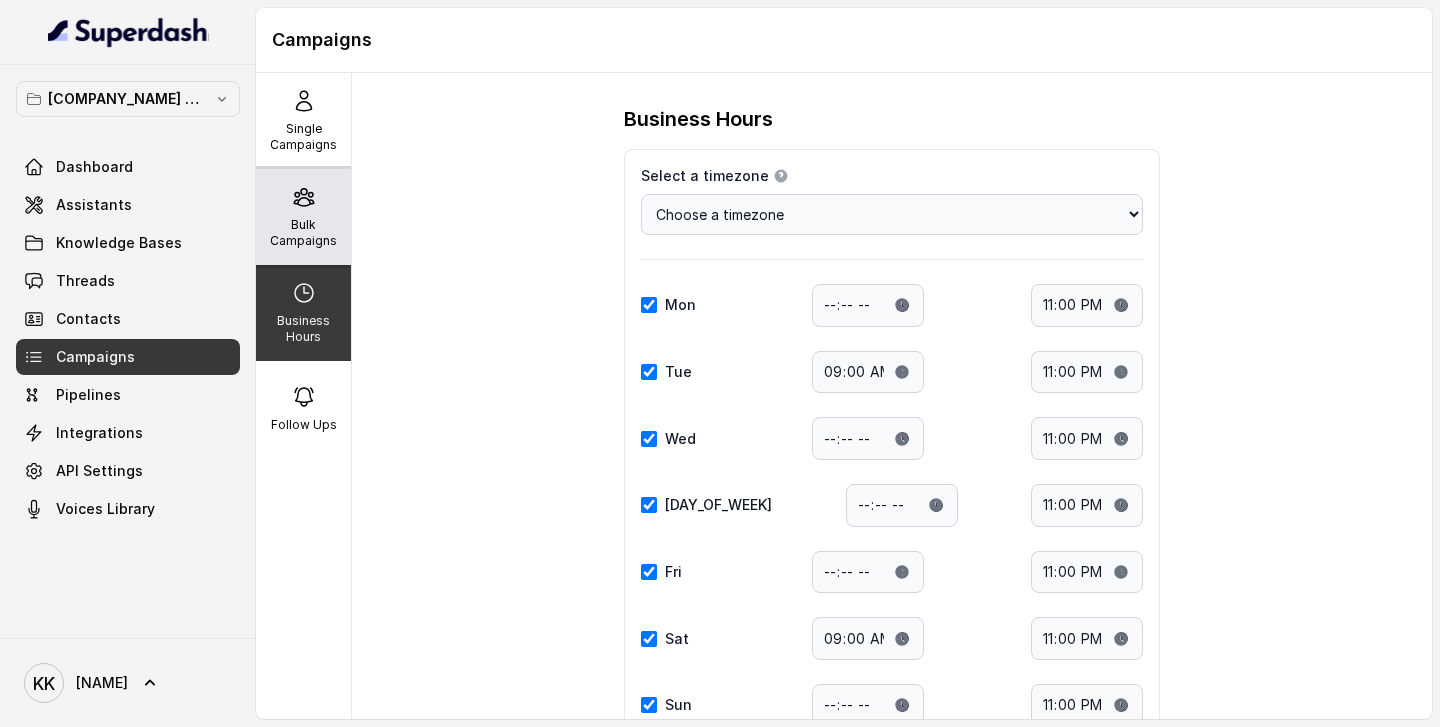 click on "Bulk Campaigns" at bounding box center [303, 233] 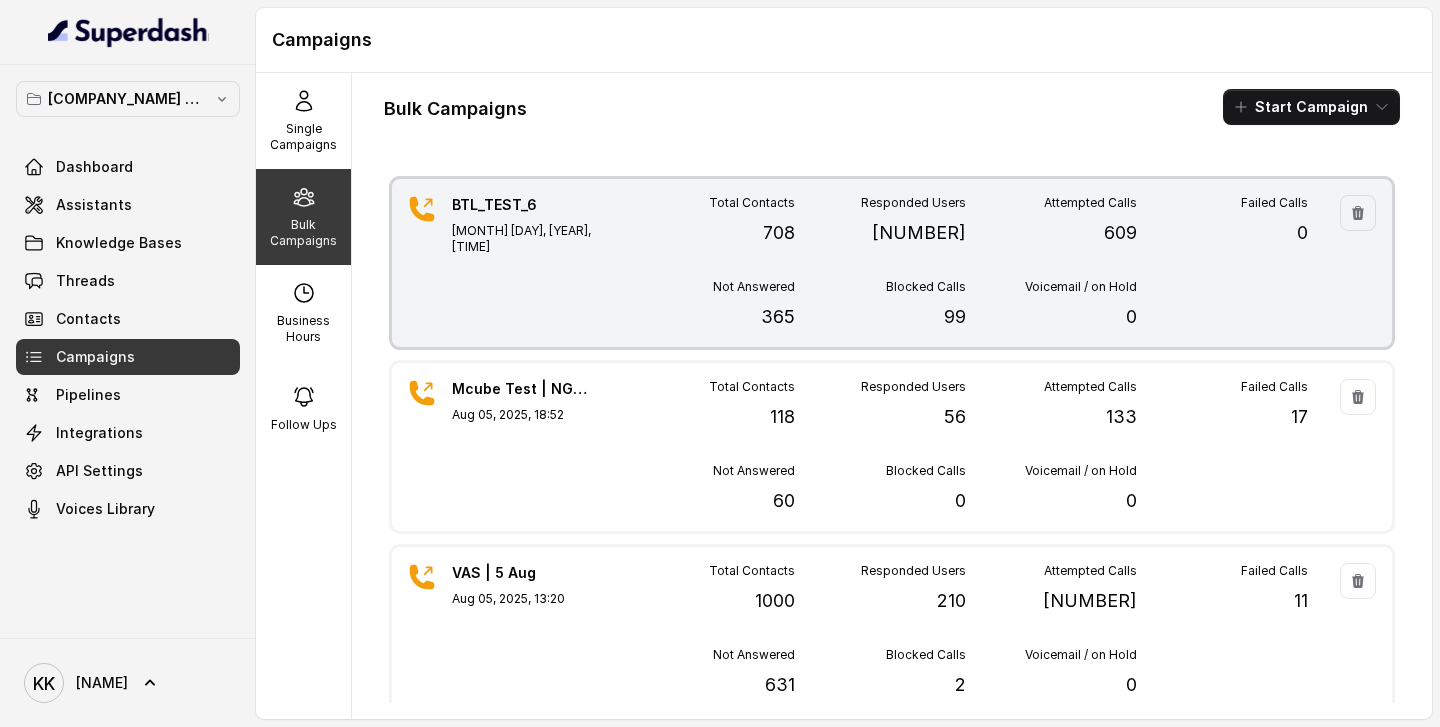 scroll, scrollTop: 4, scrollLeft: 0, axis: vertical 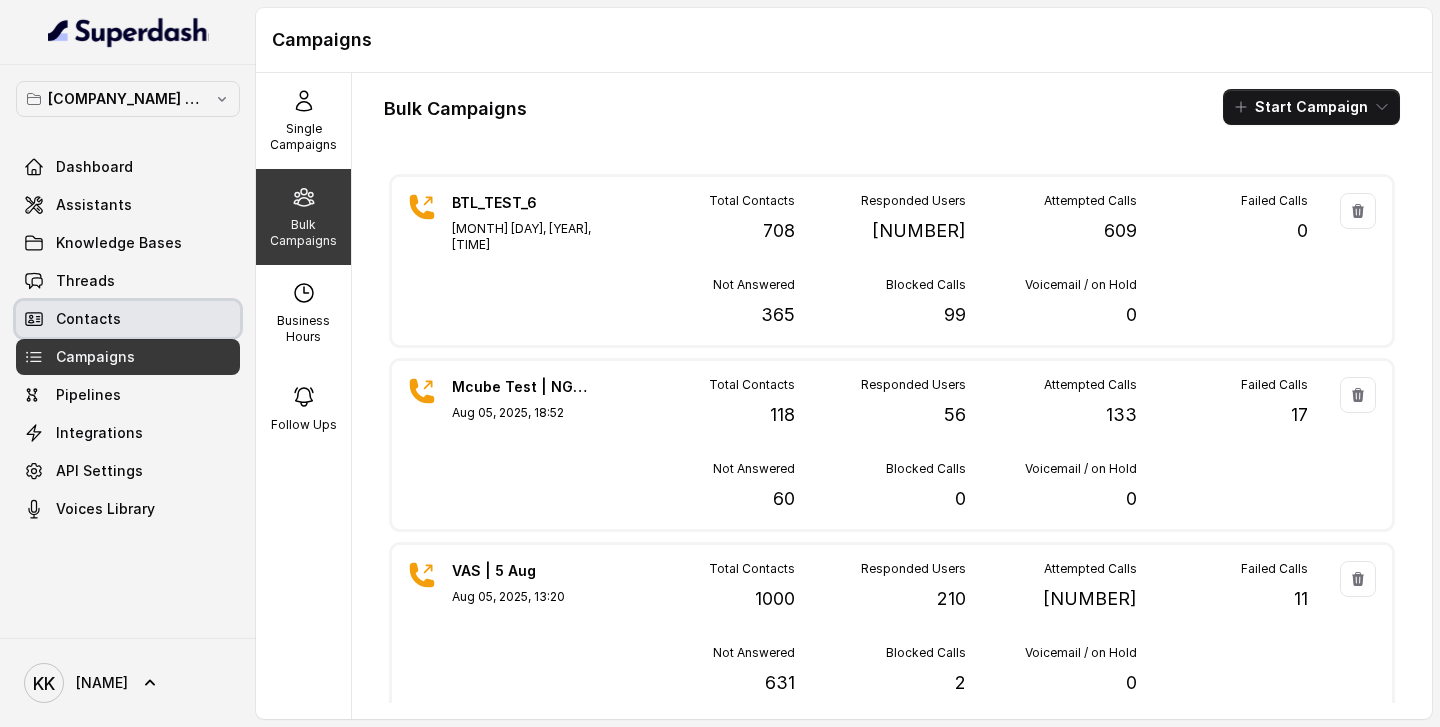 click on "Contacts" at bounding box center (88, 319) 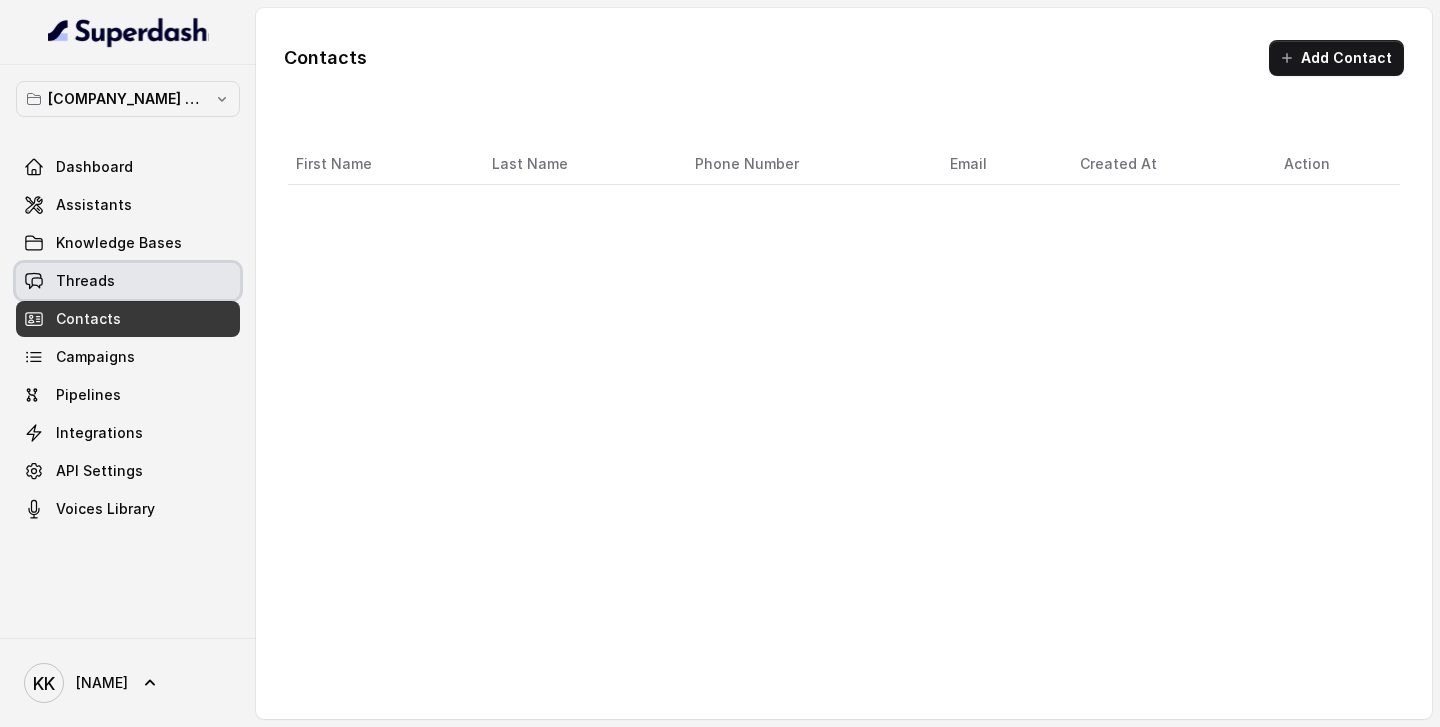 click on "Threads" at bounding box center [85, 281] 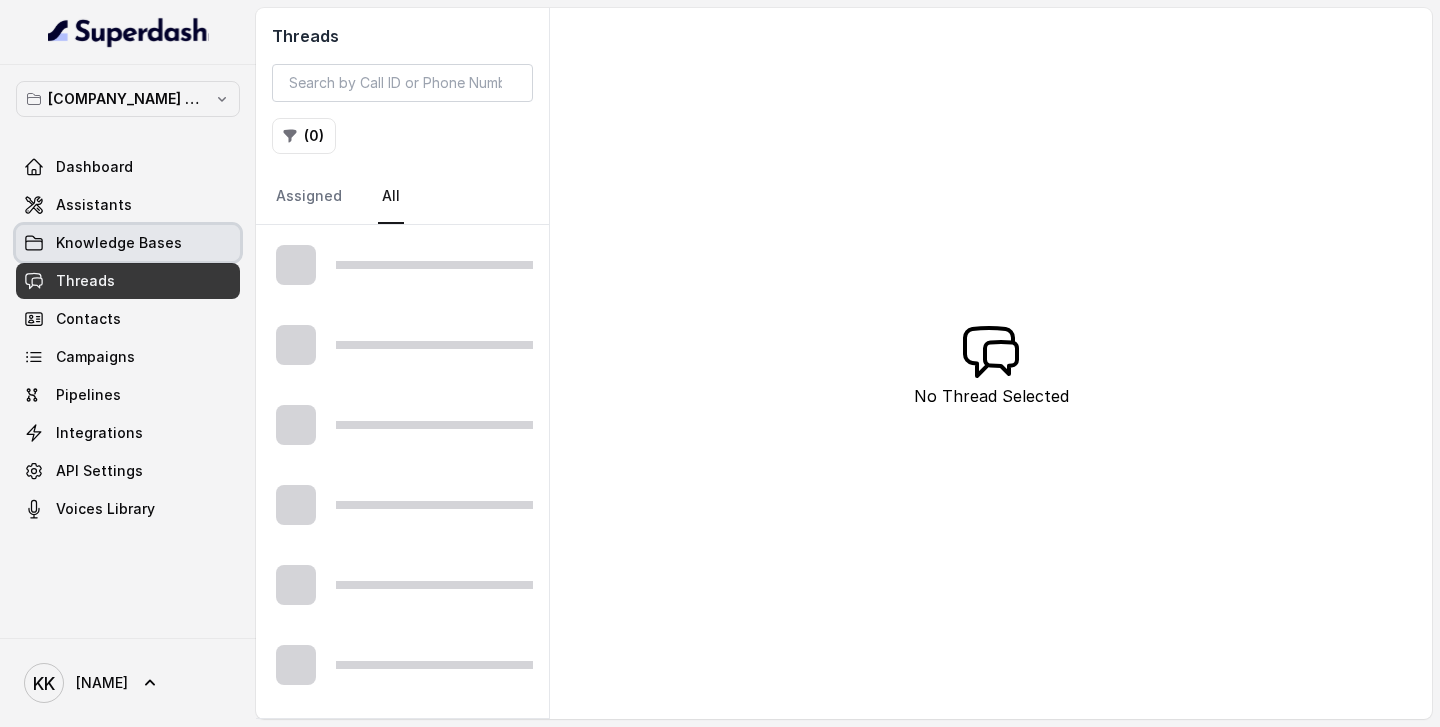 click on "Knowledge Bases" at bounding box center [119, 243] 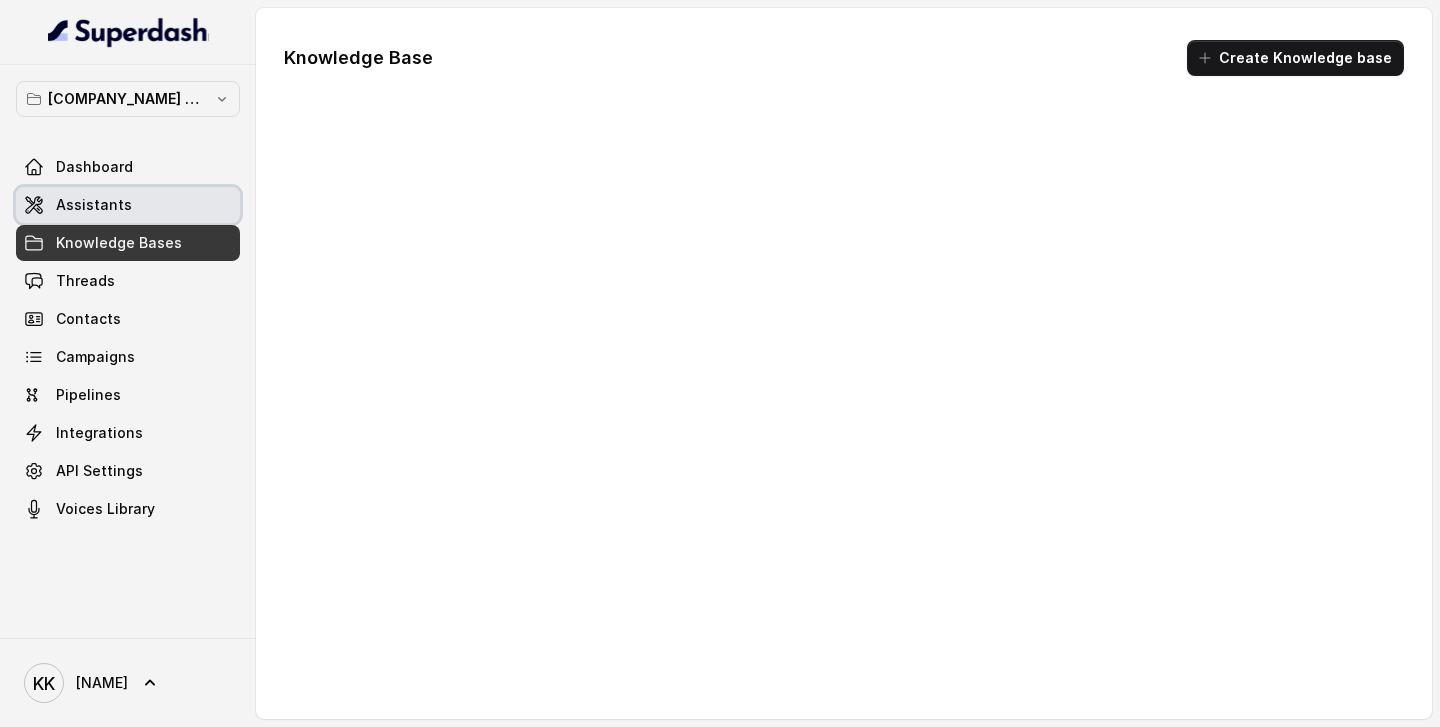 click on "Assistants" at bounding box center [94, 205] 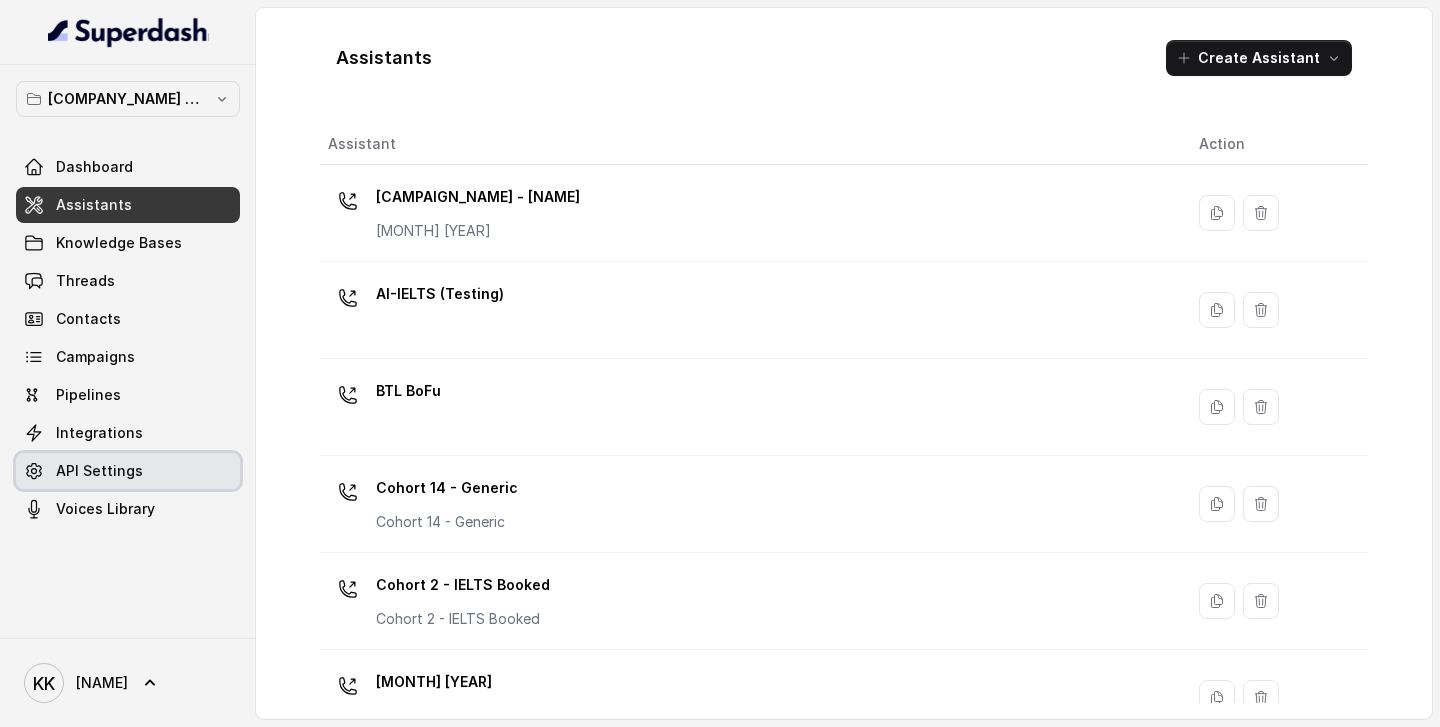 click on "API Settings" at bounding box center (99, 471) 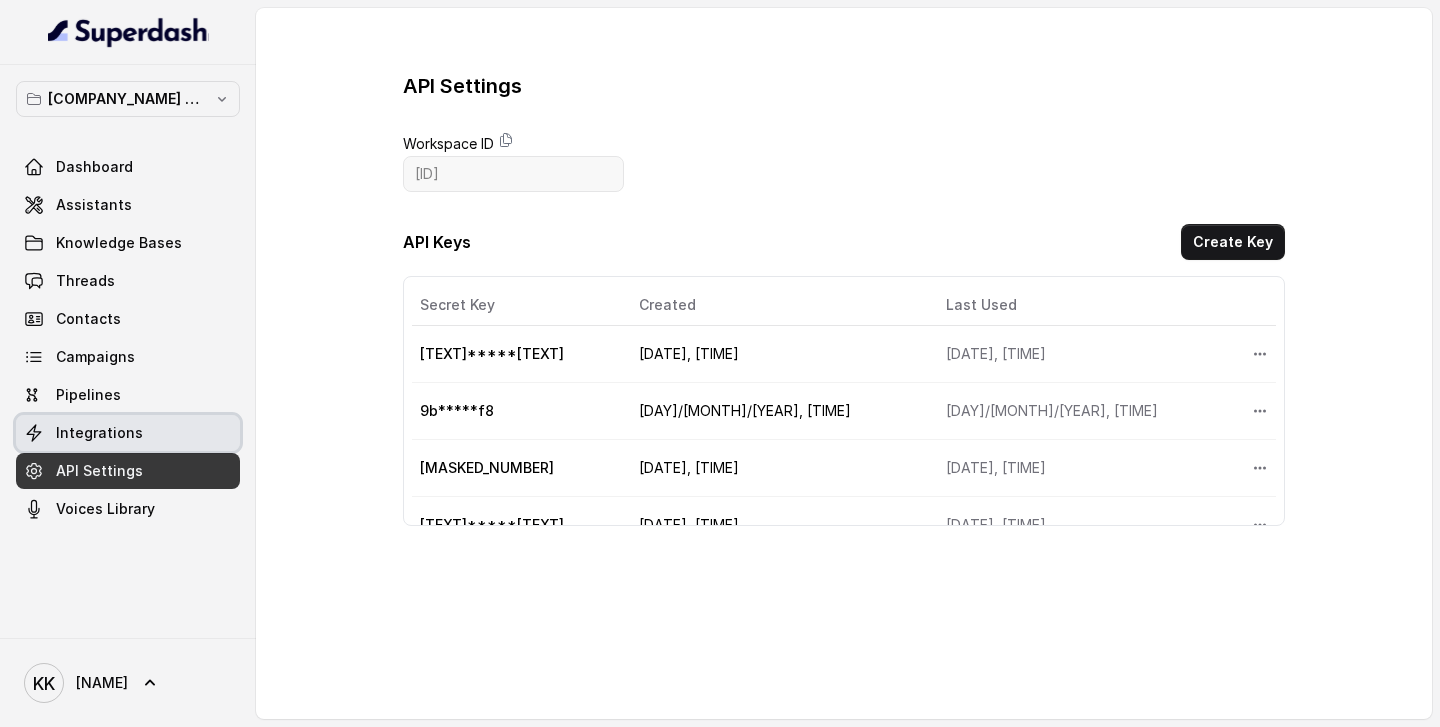 click on "Integrations" at bounding box center [99, 433] 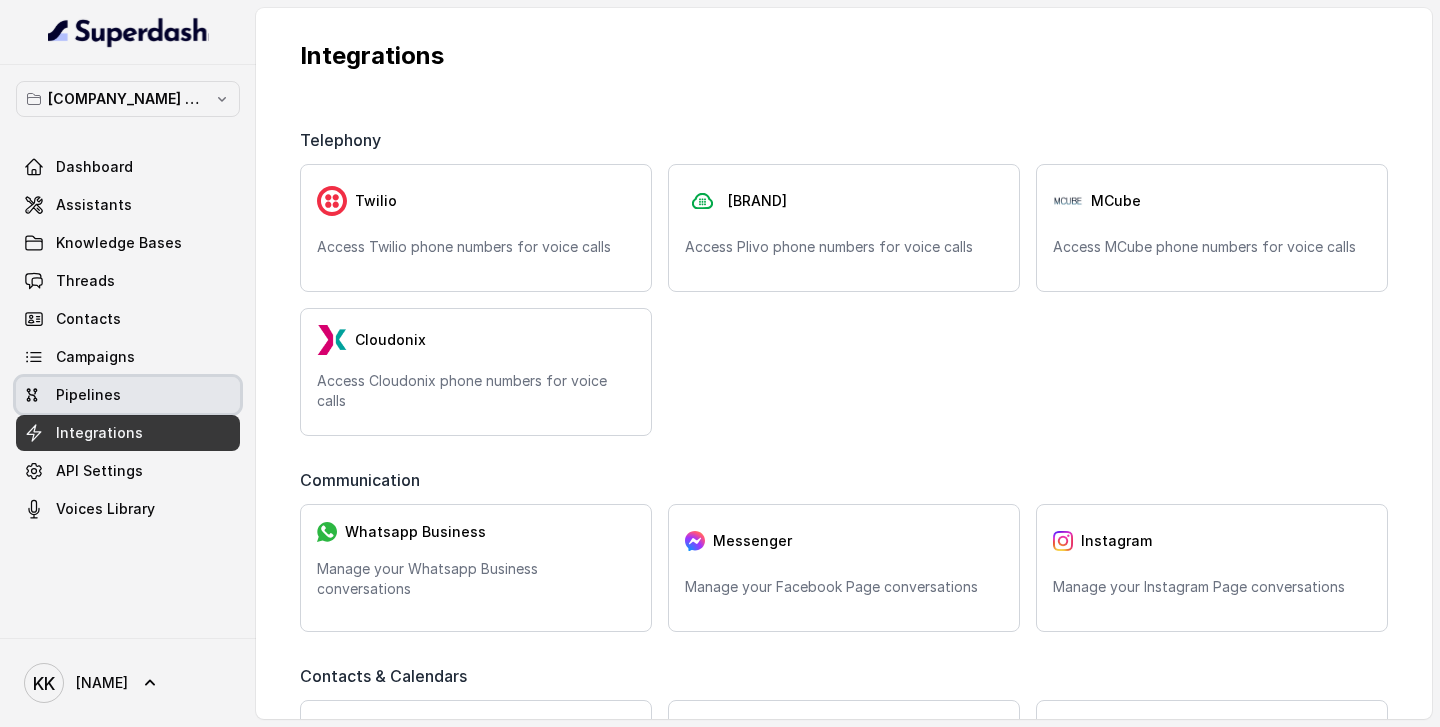 click on "Pipelines" at bounding box center [88, 395] 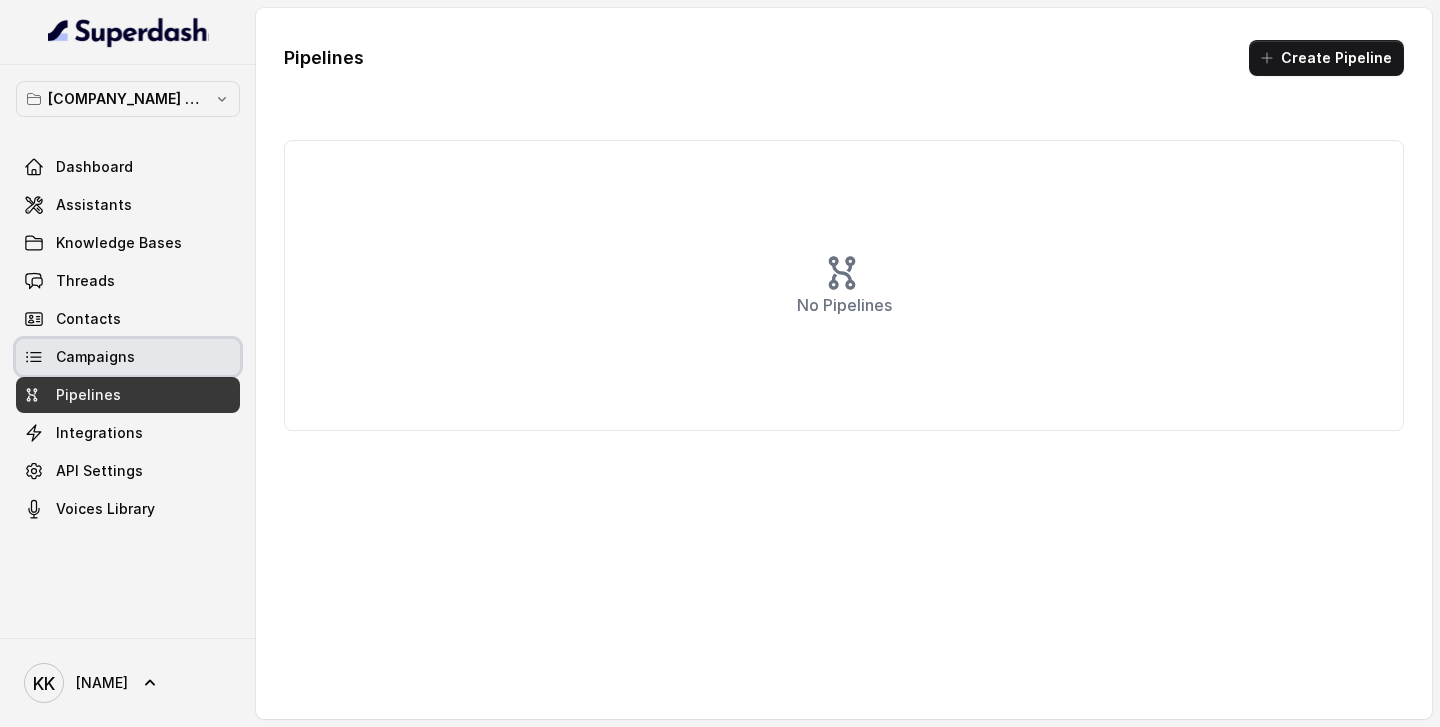 click on "Campaigns" at bounding box center [95, 357] 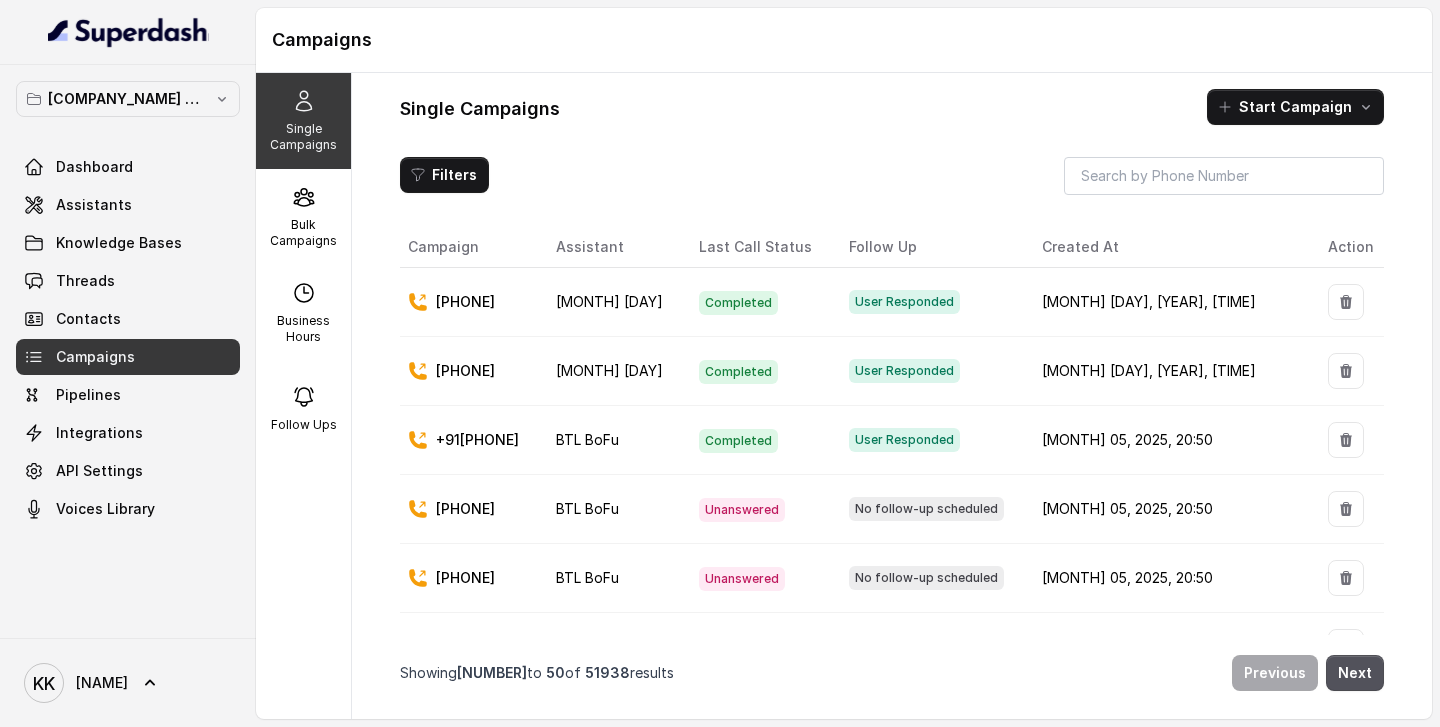 click on "[PHONE]" at bounding box center (465, 302) 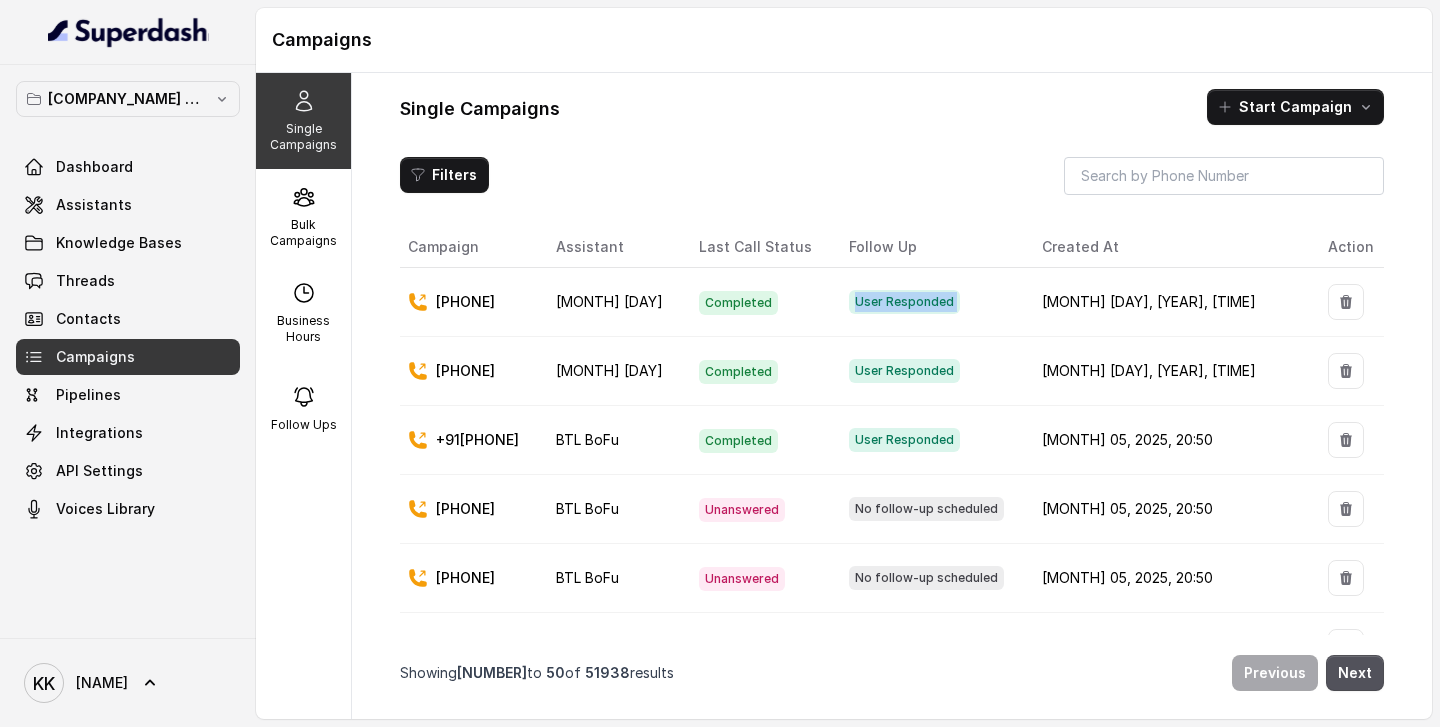 click on "User Responded" at bounding box center (929, 302) 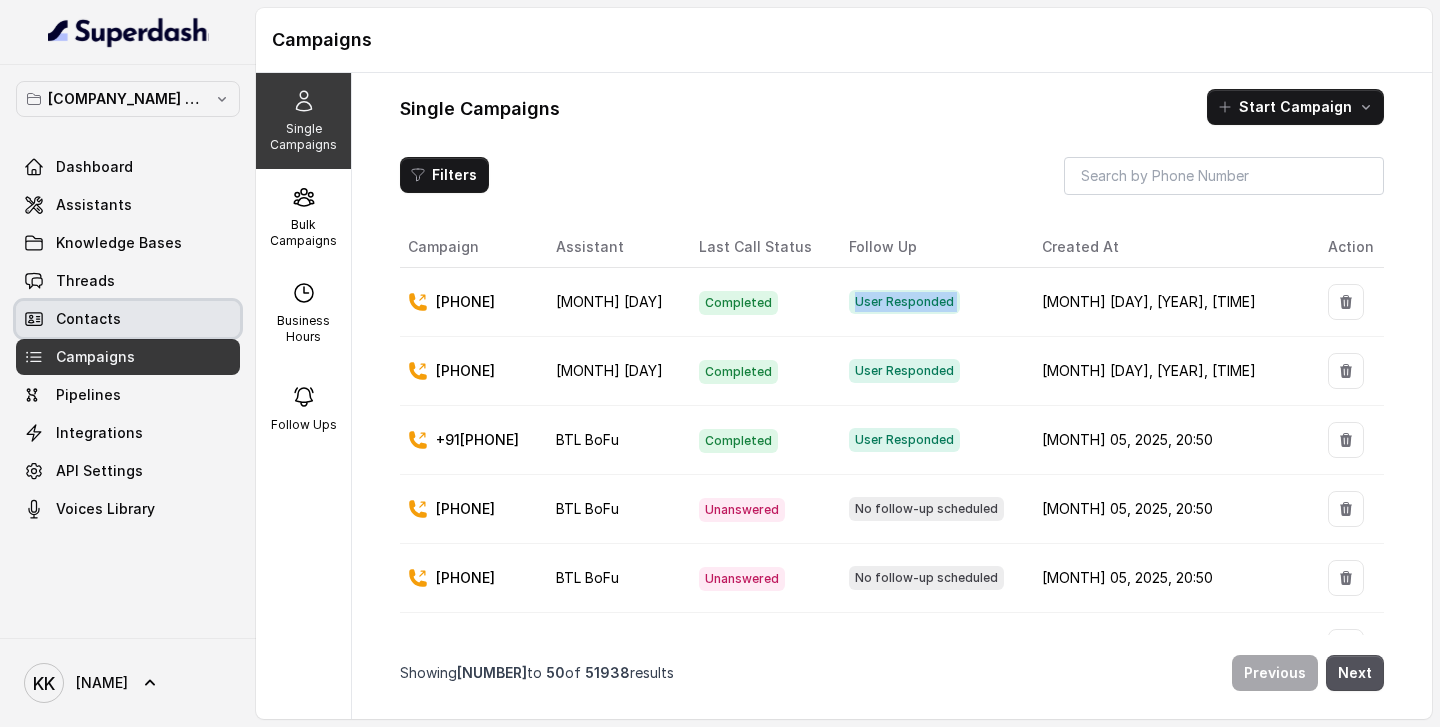 click on "Contacts" at bounding box center (88, 319) 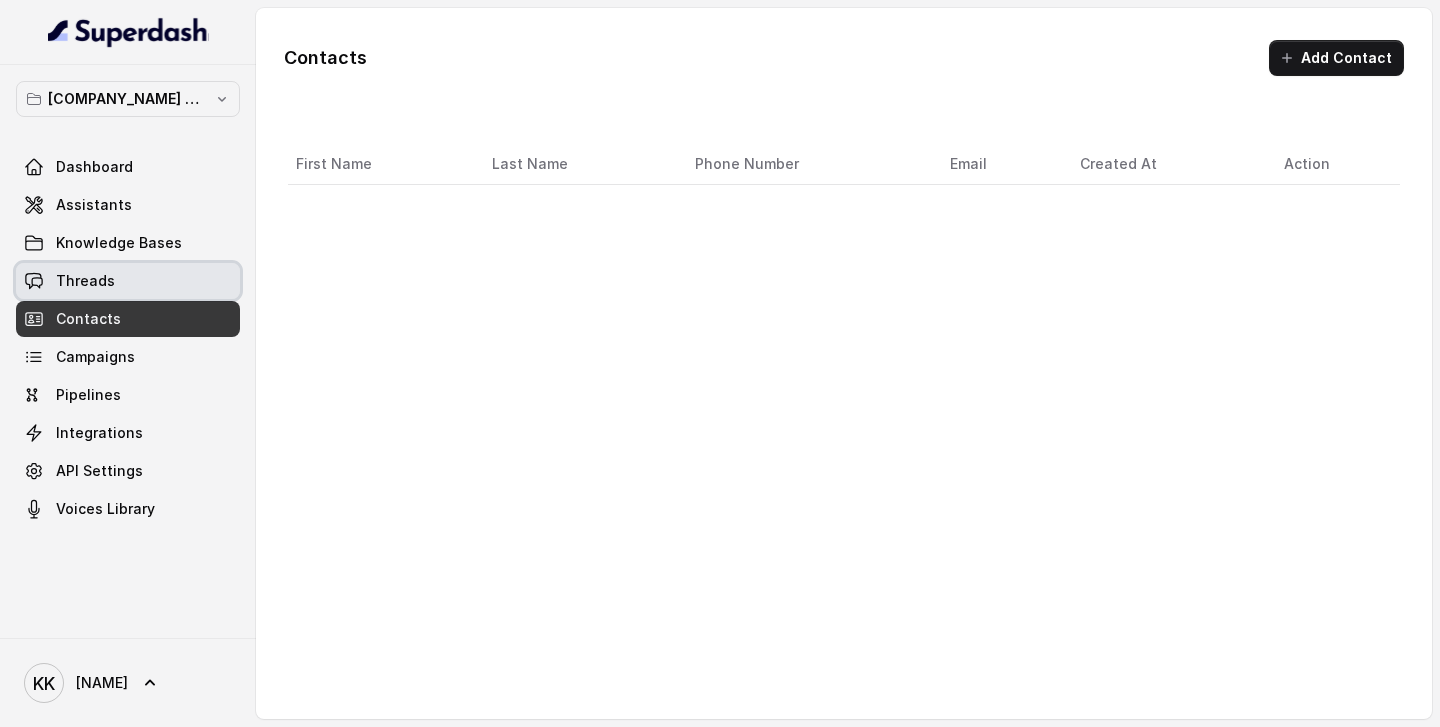 click on "Threads" at bounding box center [85, 281] 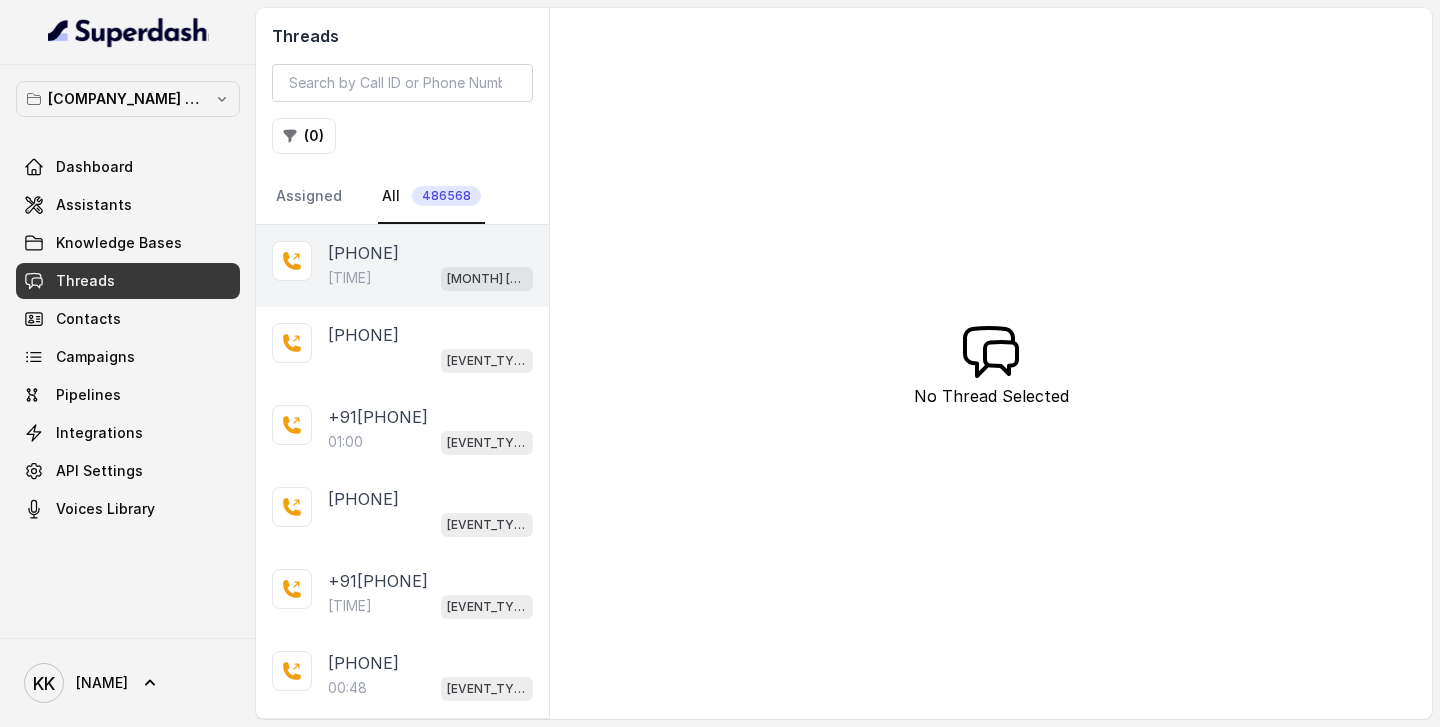 click on "[TIME] [CAMPAIGN_NAME]" at bounding box center [430, 278] 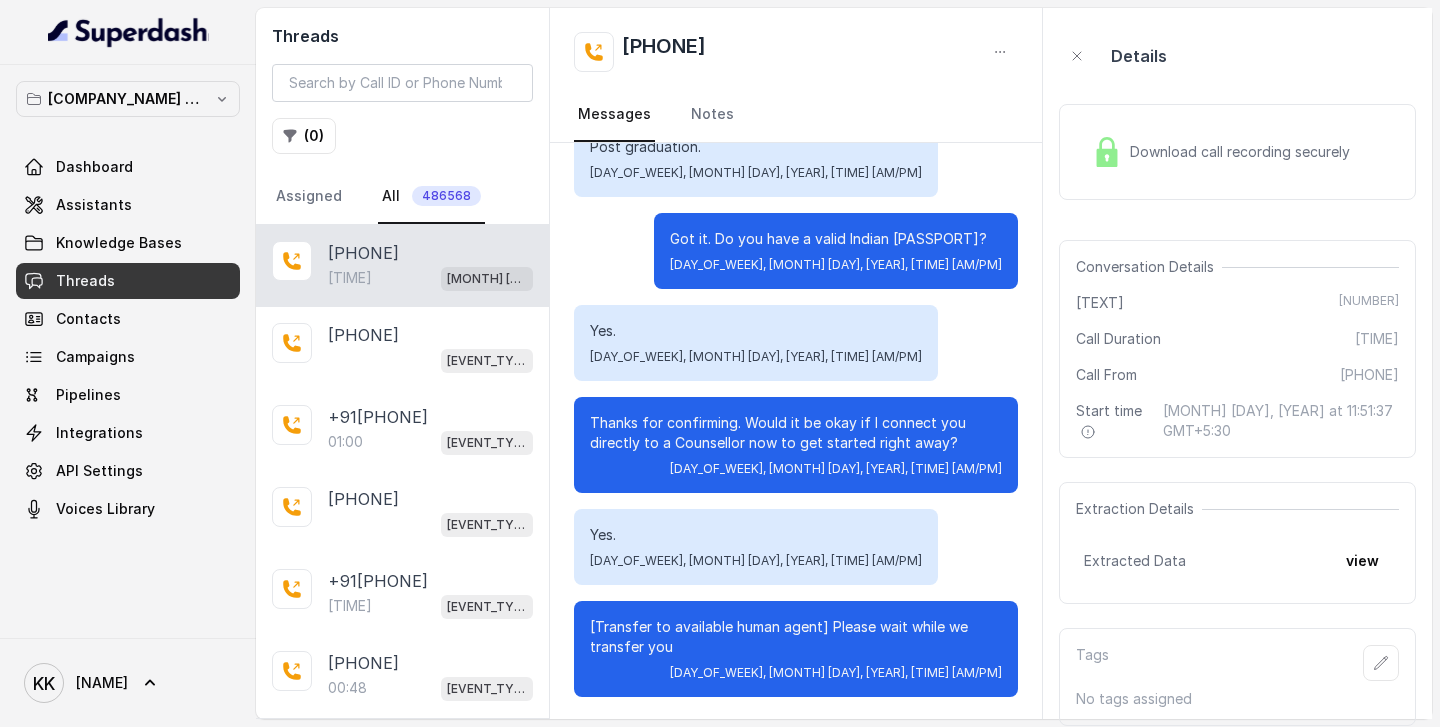scroll, scrollTop: 1584, scrollLeft: 0, axis: vertical 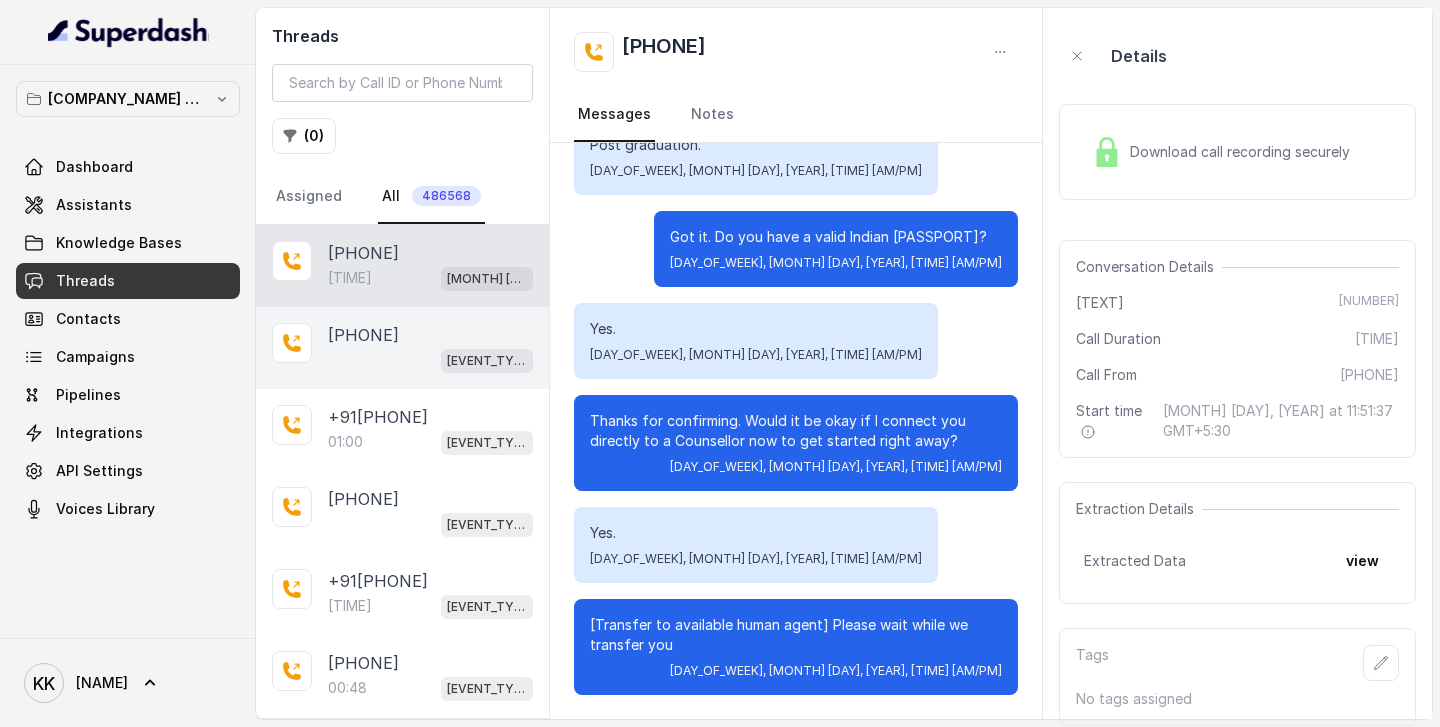 click on "[EVENT_TYPE] ([AGENT_NAME])" at bounding box center [430, 360] 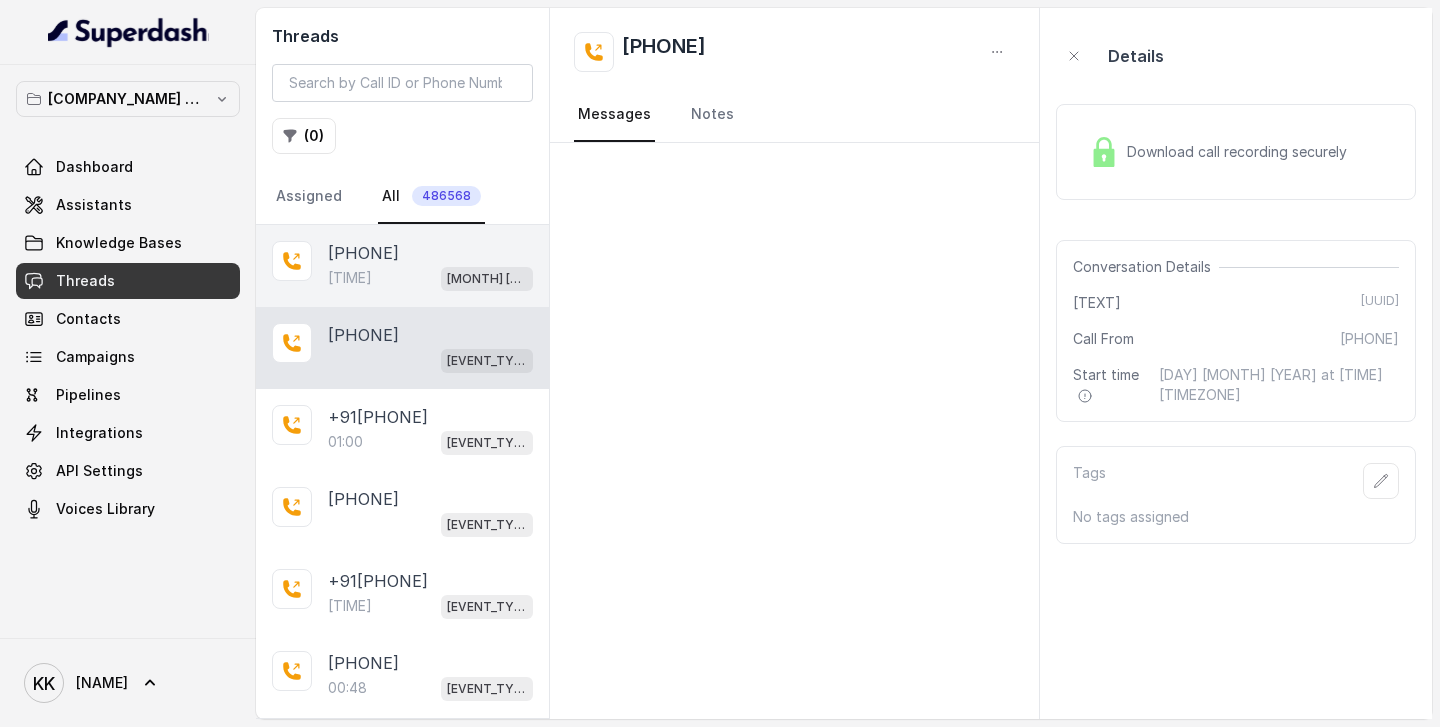 click on "[PHONE]" at bounding box center (363, 253) 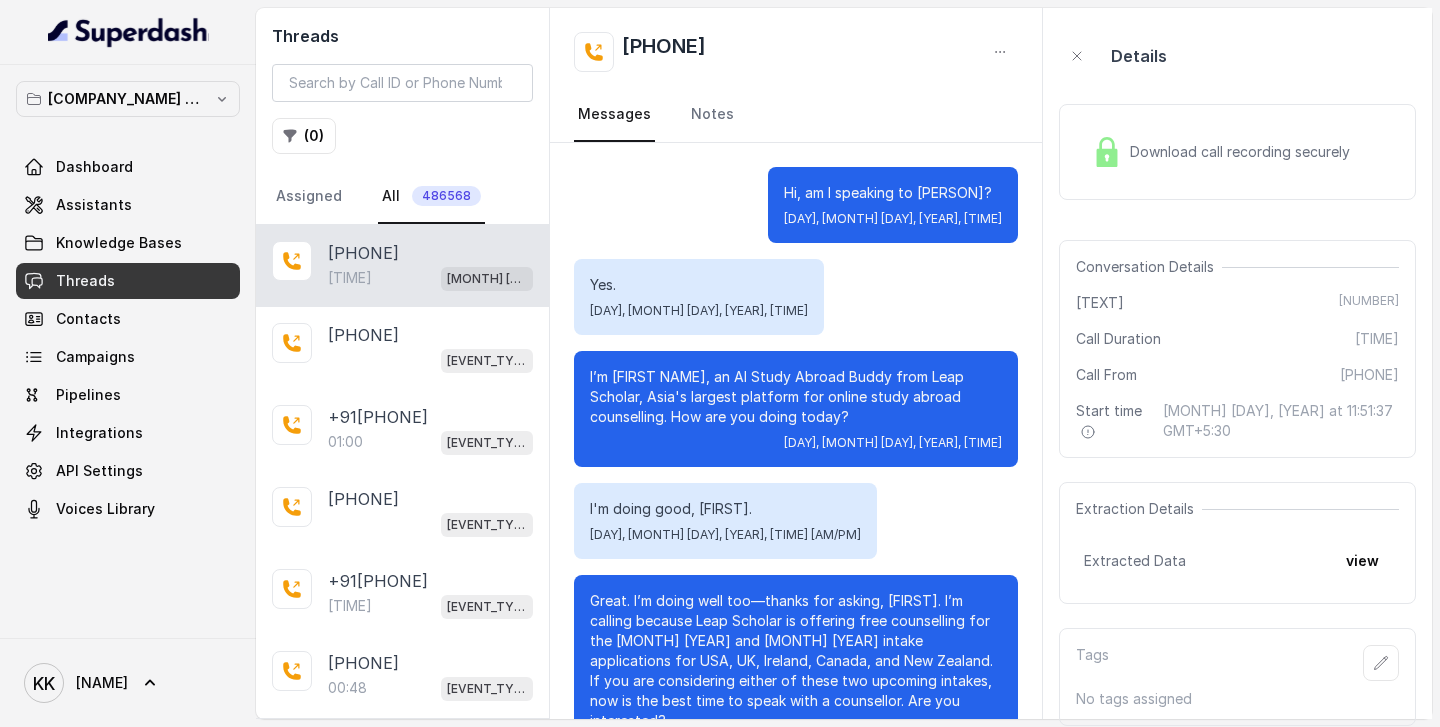 scroll, scrollTop: 1584, scrollLeft: 0, axis: vertical 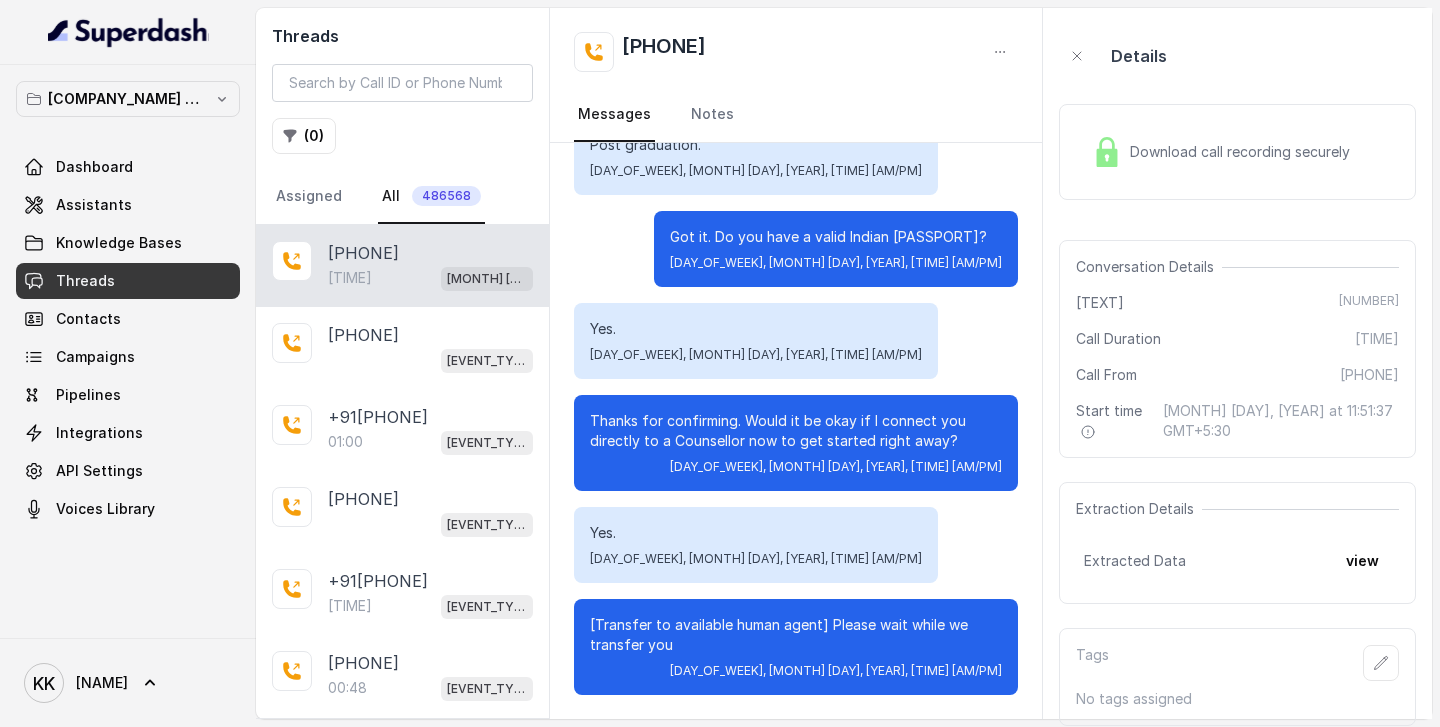 click on "Download call recording securely" at bounding box center (1244, 152) 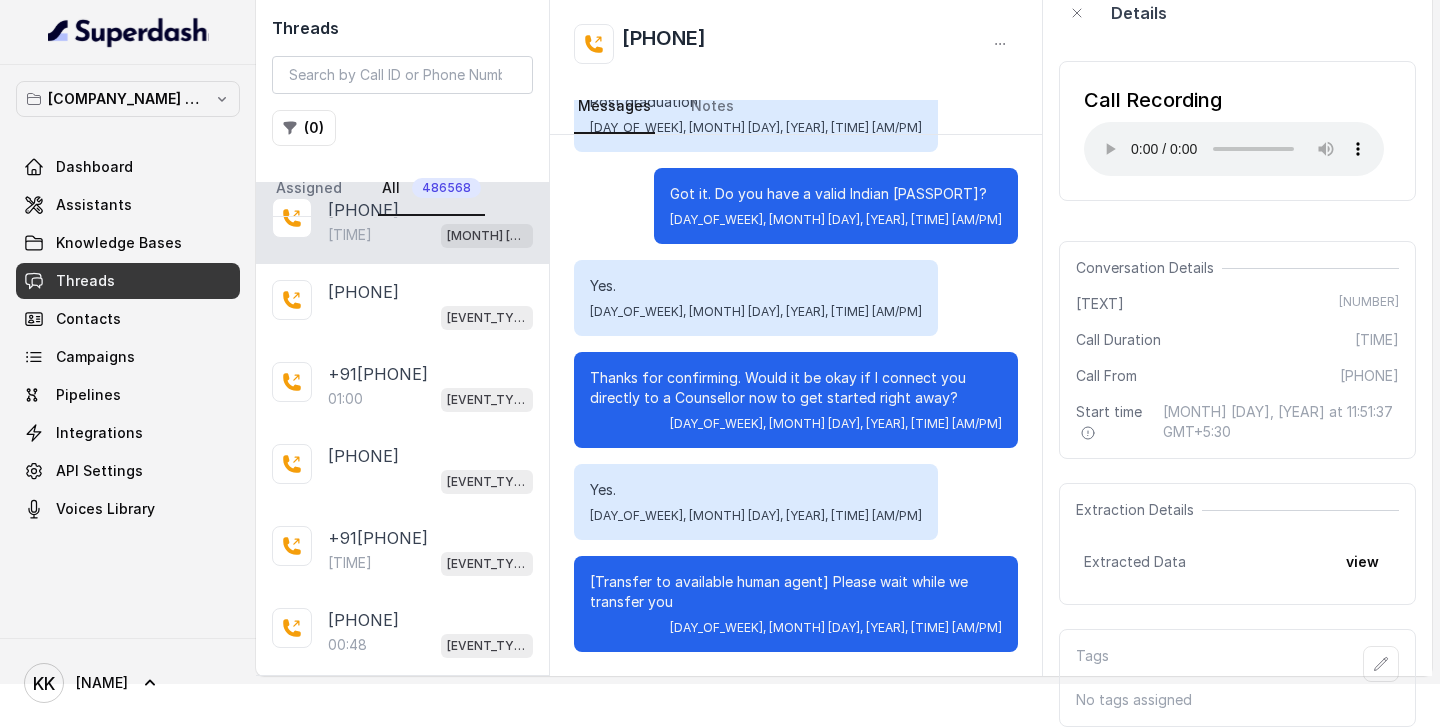 scroll, scrollTop: 0, scrollLeft: 0, axis: both 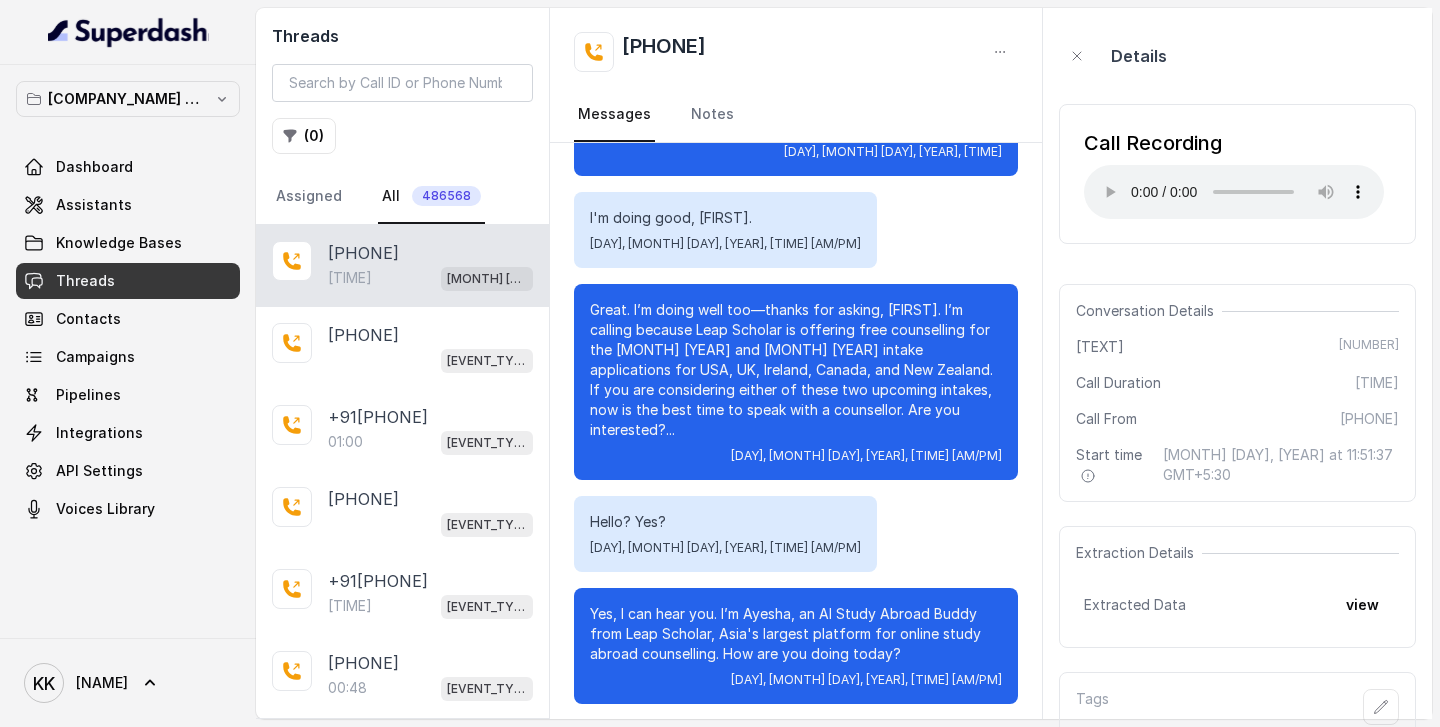 click on "Great. I’m doing well too—thanks for asking, [FIRST]. I’m calling because Leap Scholar is offering free counselling for the [MONTH] [YEAR] and [MONTH] [YEAR] intake applications for USA, UK, Ireland, Canada, and New Zealand. If you are considering either of these two upcoming intakes, now is the best time to speak with a counsellor. Are you interested?..." at bounding box center (796, 370) 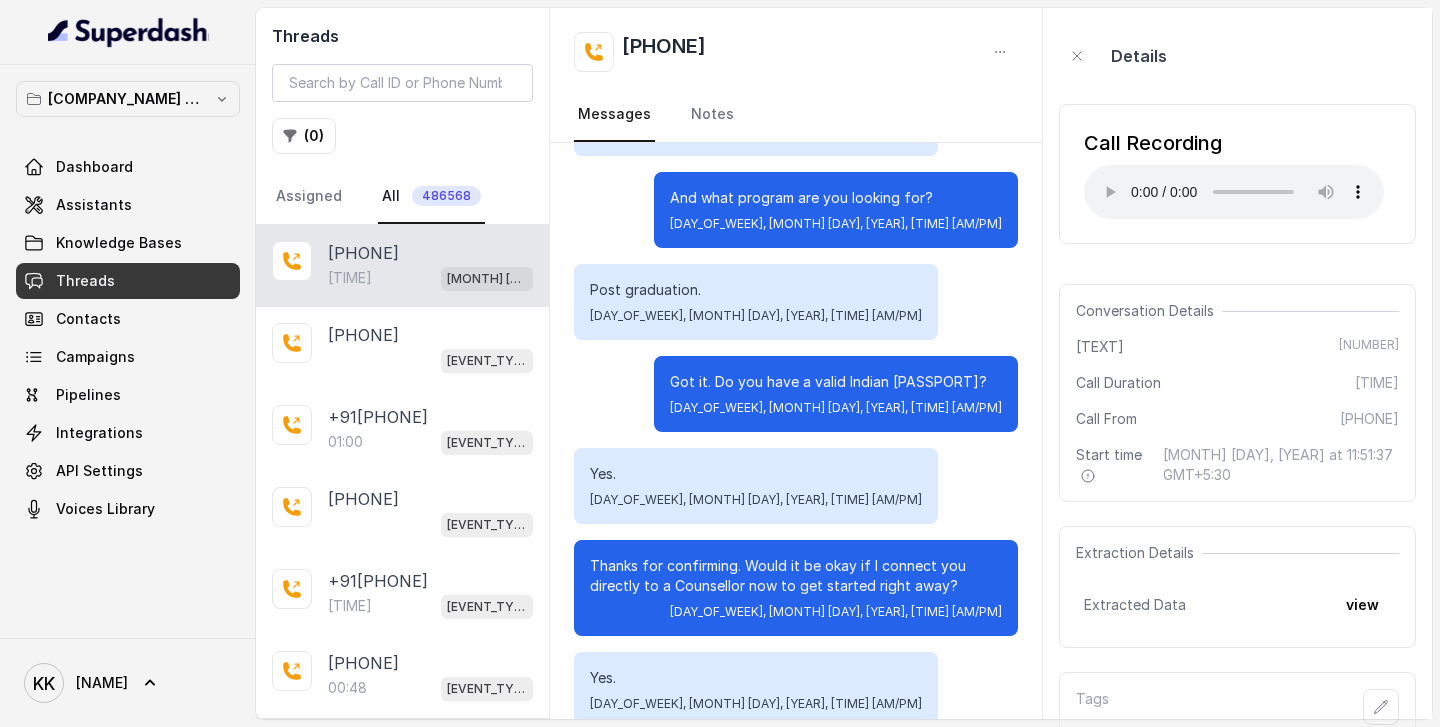 scroll, scrollTop: 1584, scrollLeft: 0, axis: vertical 